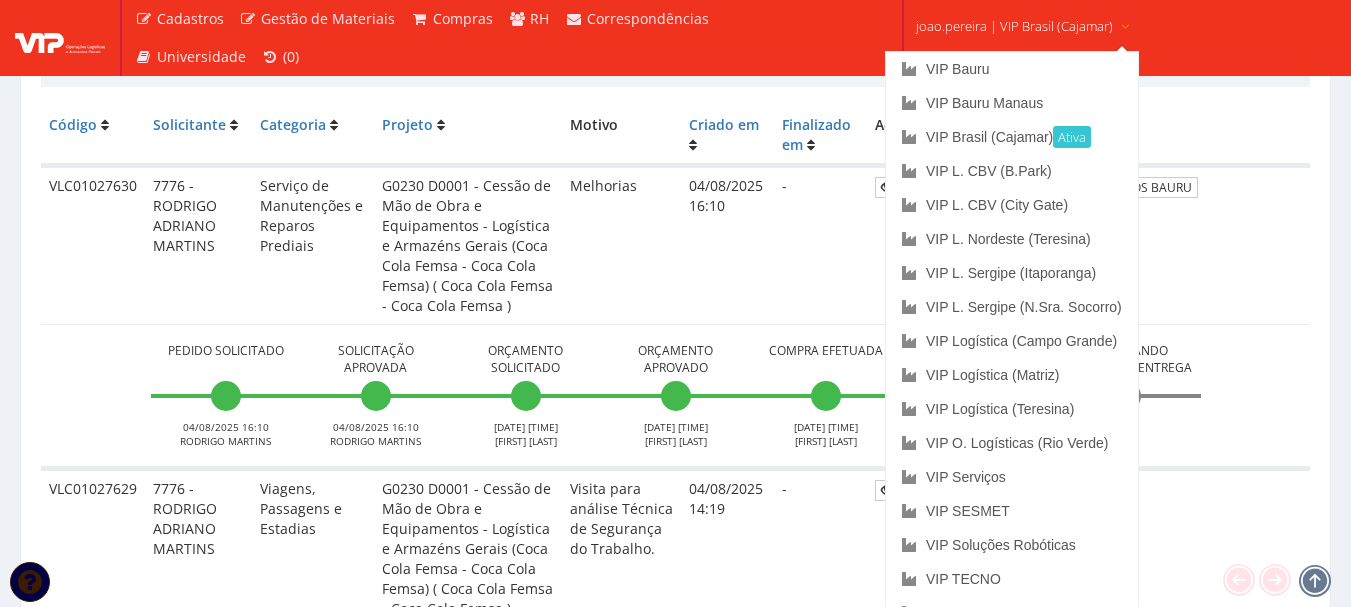 scroll, scrollTop: 500, scrollLeft: 0, axis: vertical 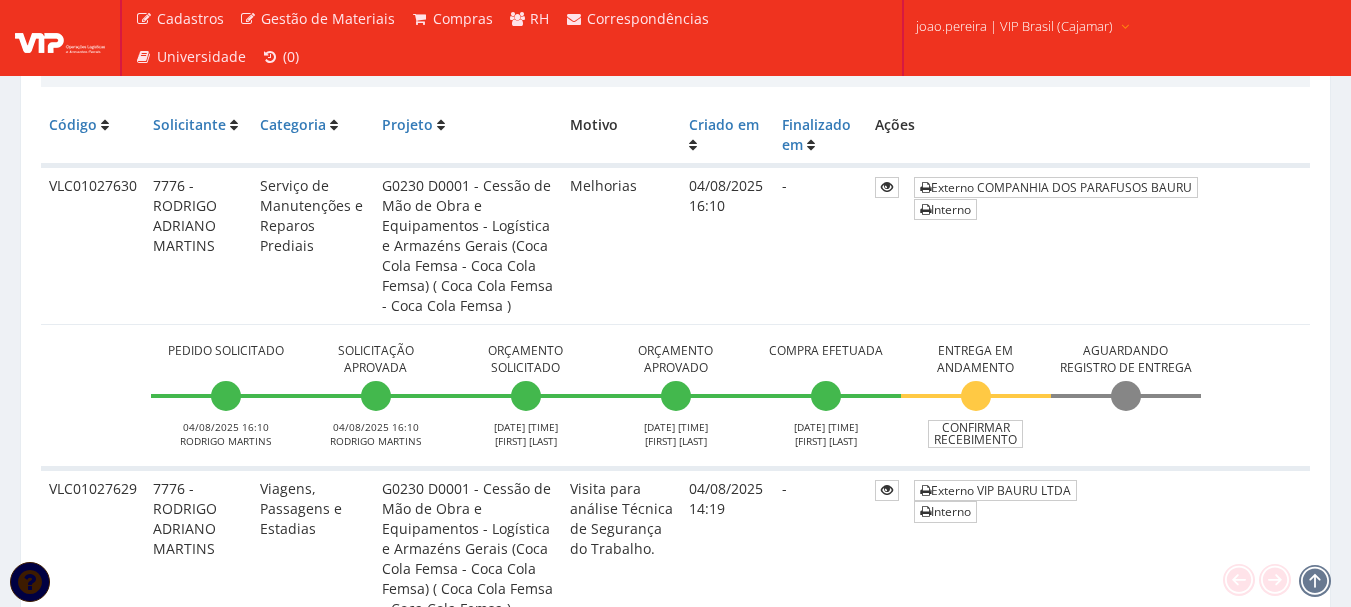 click on "joao.pereira | VIP Brasil (Cajamar)" at bounding box center [1023, 24] 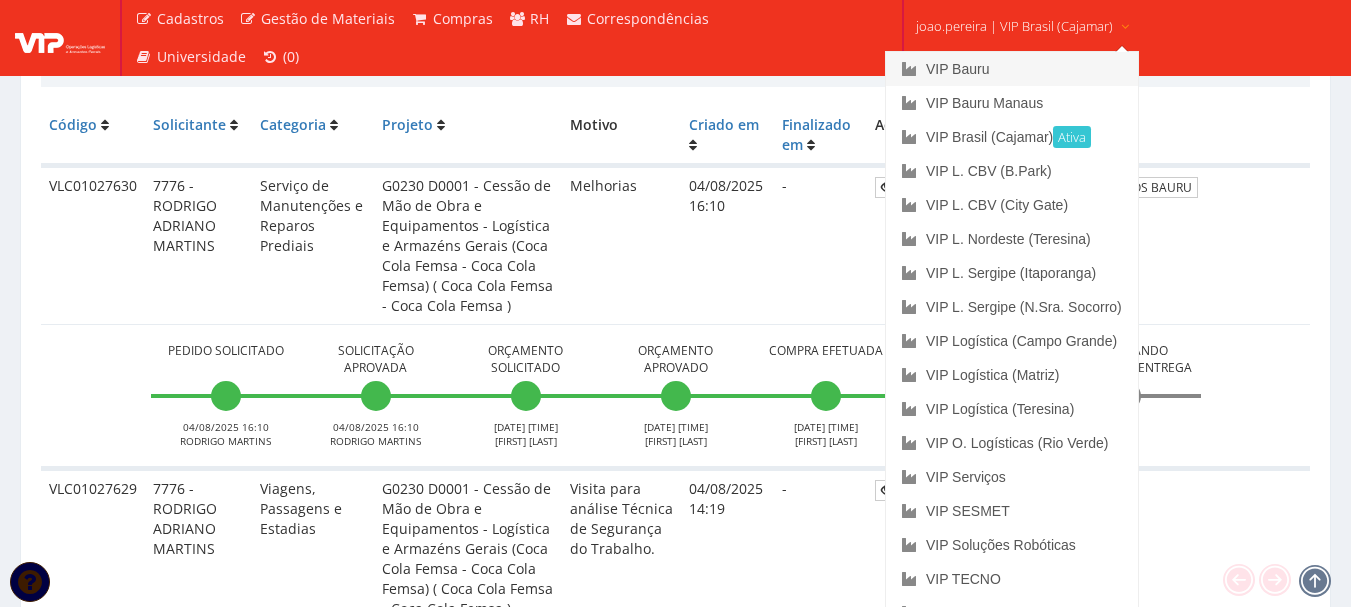 click on "VIP Bauru" at bounding box center [1012, 69] 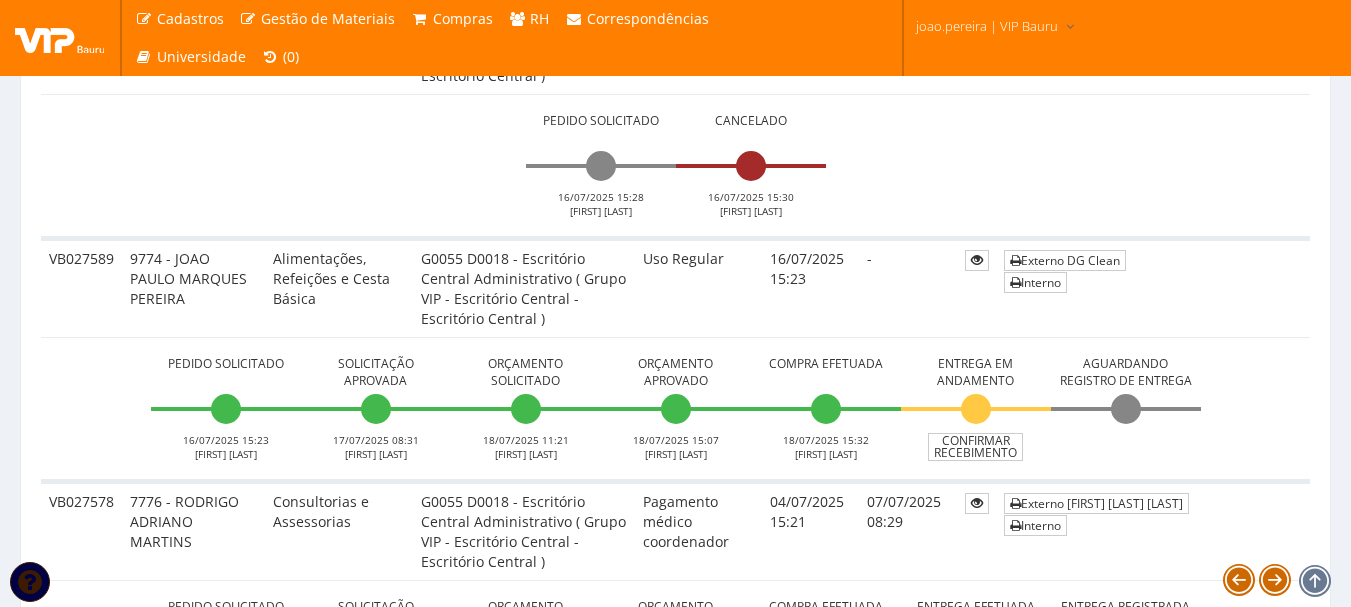 scroll, scrollTop: 2300, scrollLeft: 0, axis: vertical 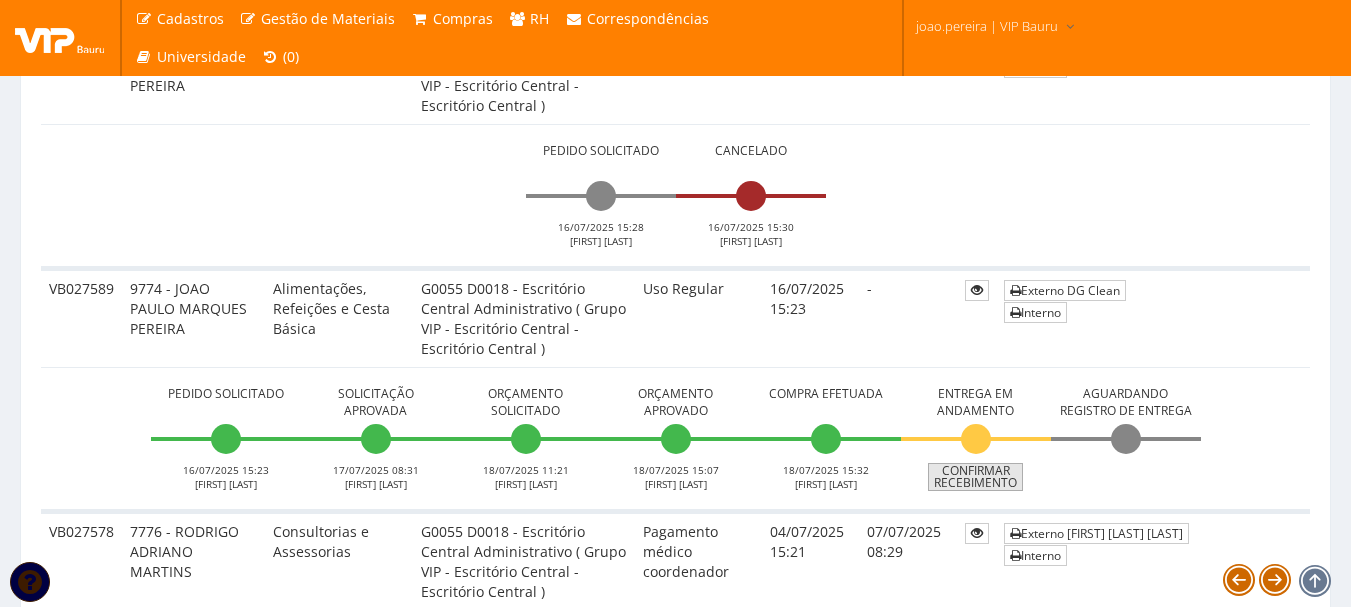 click on "Confirmar Recebimento" at bounding box center [975, 477] 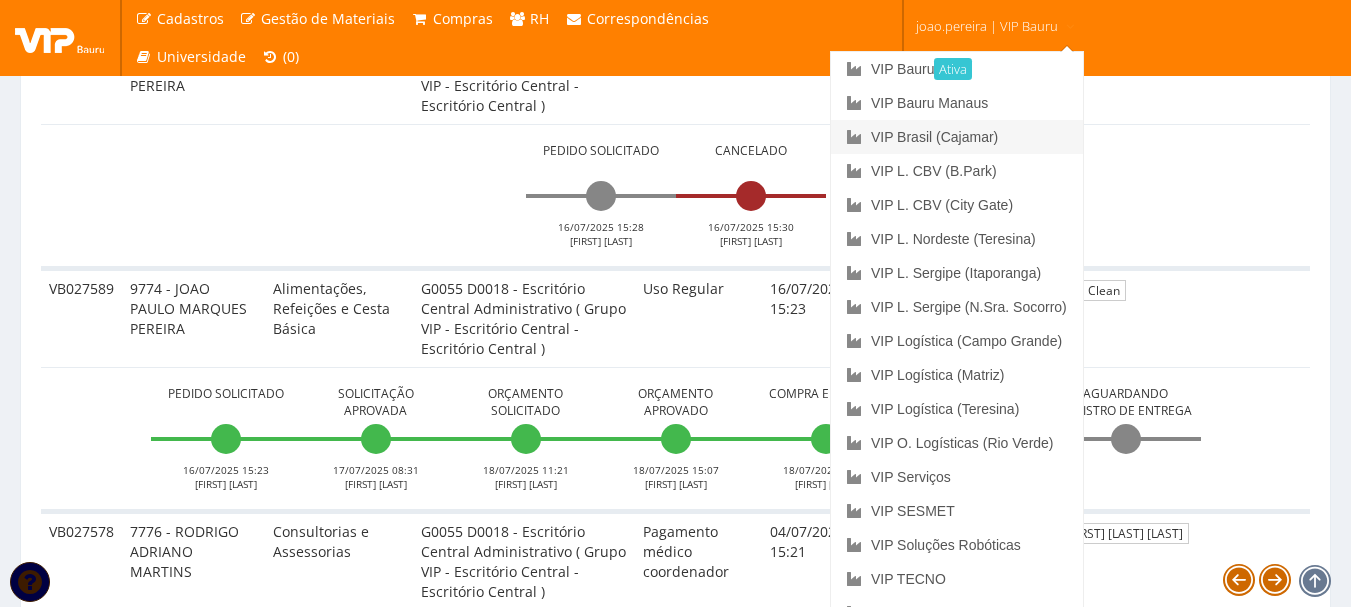 click on "VIP Brasil (Cajamar)" at bounding box center [957, 137] 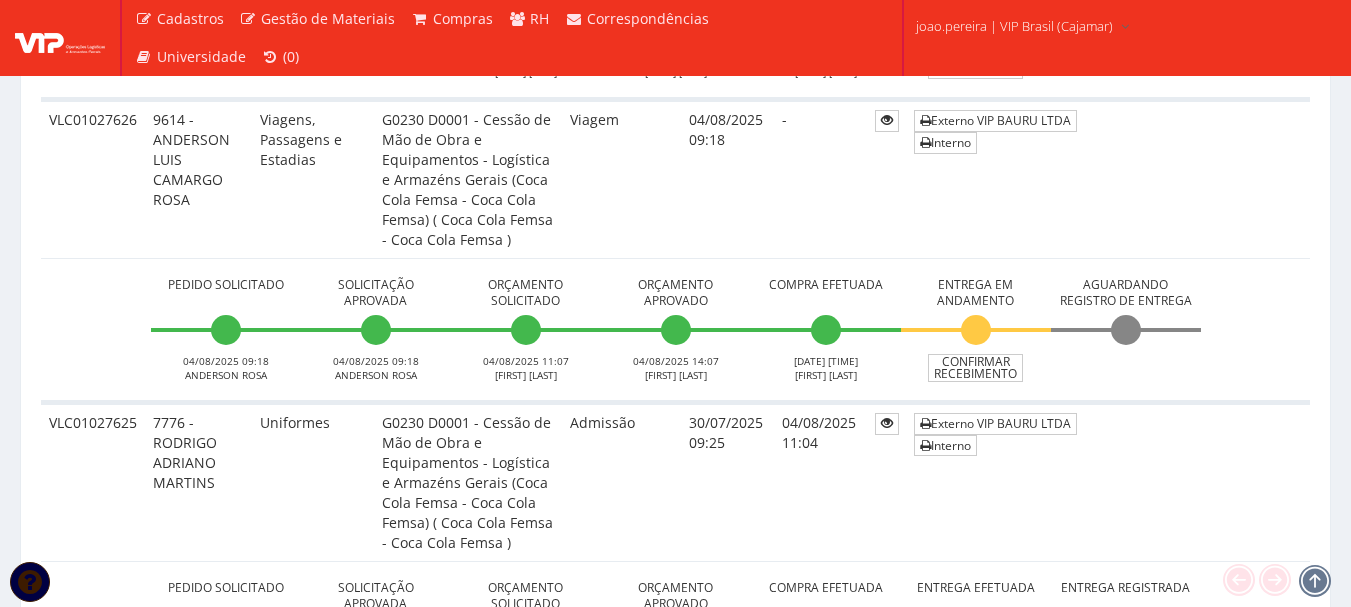 scroll, scrollTop: 1000, scrollLeft: 0, axis: vertical 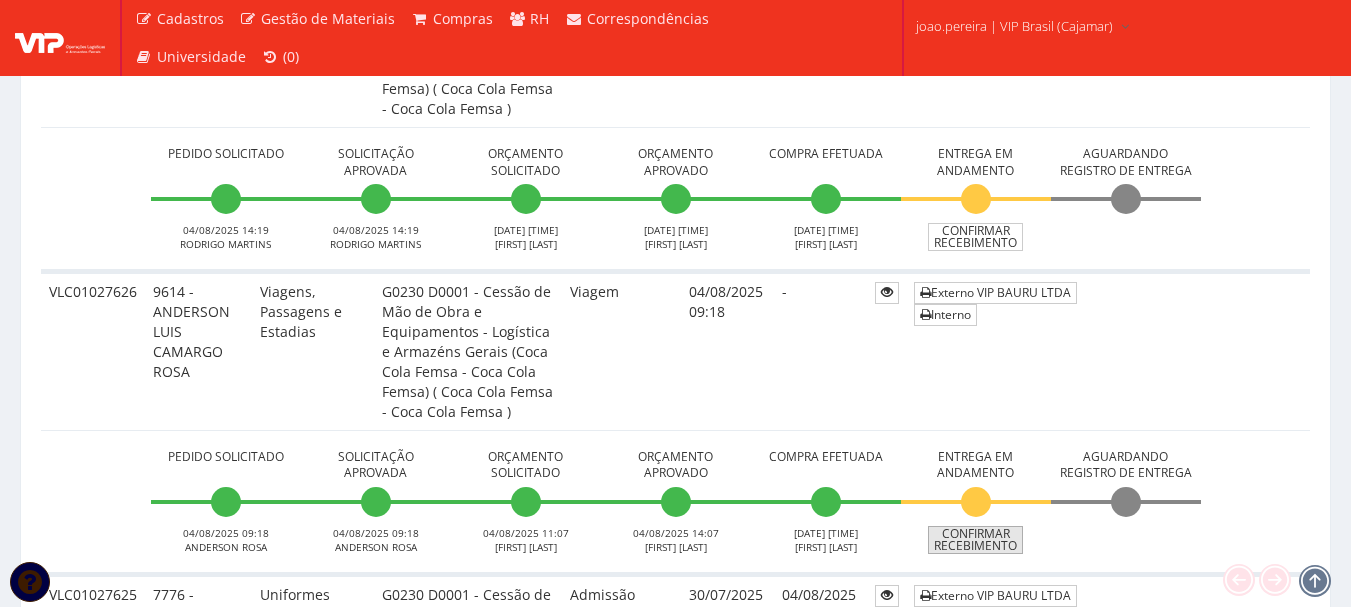 click on "Confirmar Recebimento" at bounding box center (975, 540) 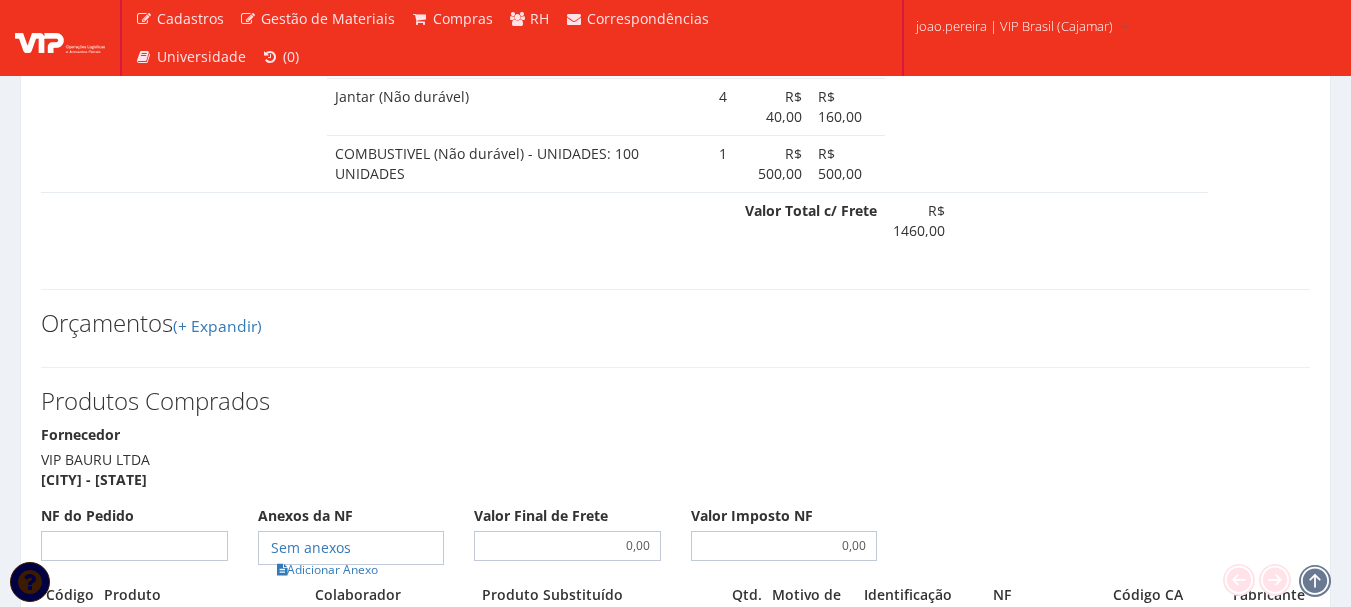 scroll, scrollTop: 1300, scrollLeft: 0, axis: vertical 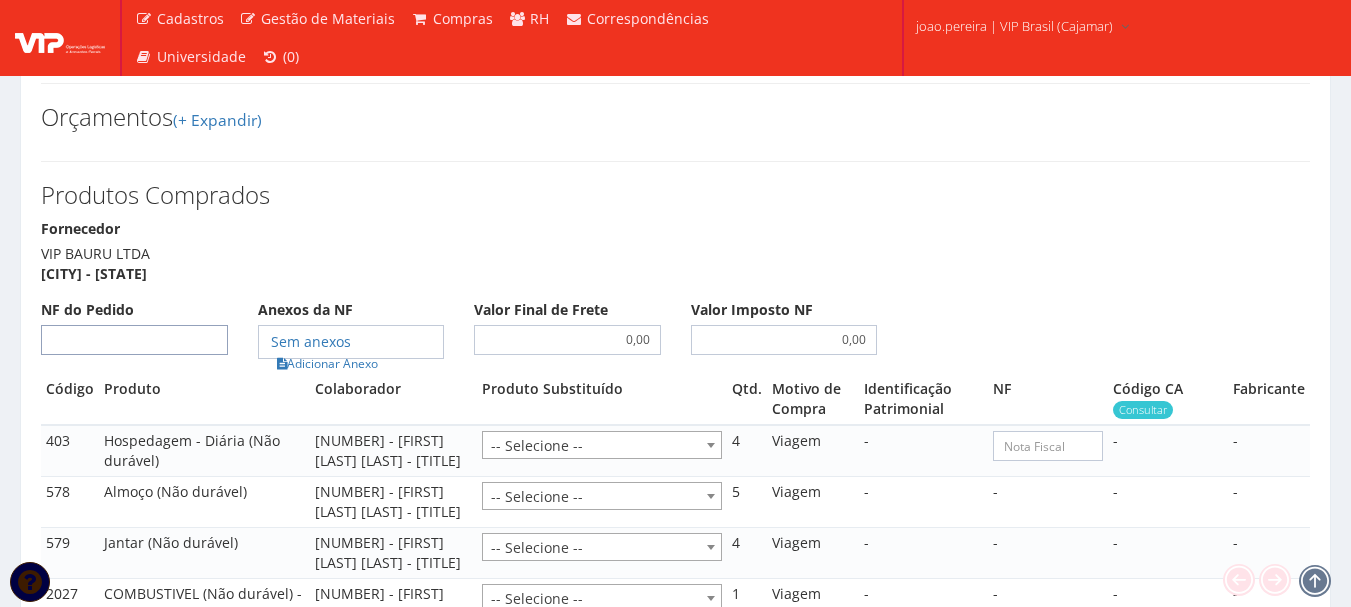 click on "NF do Pedido" at bounding box center (134, 340) 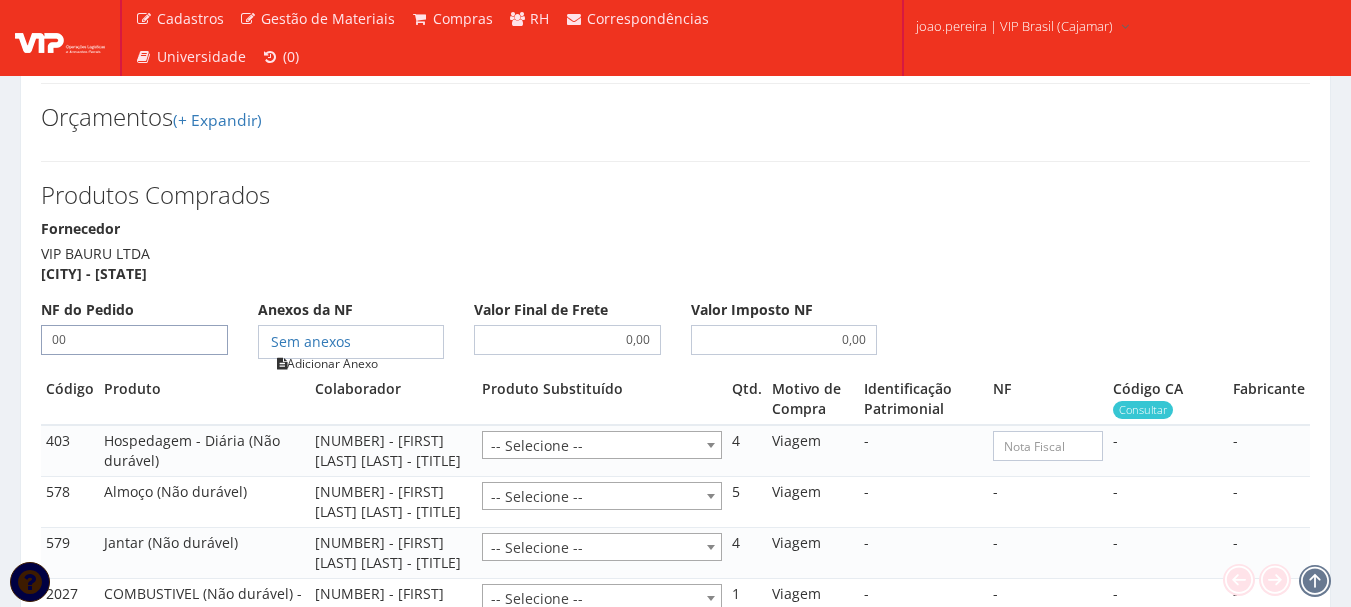 type on "00" 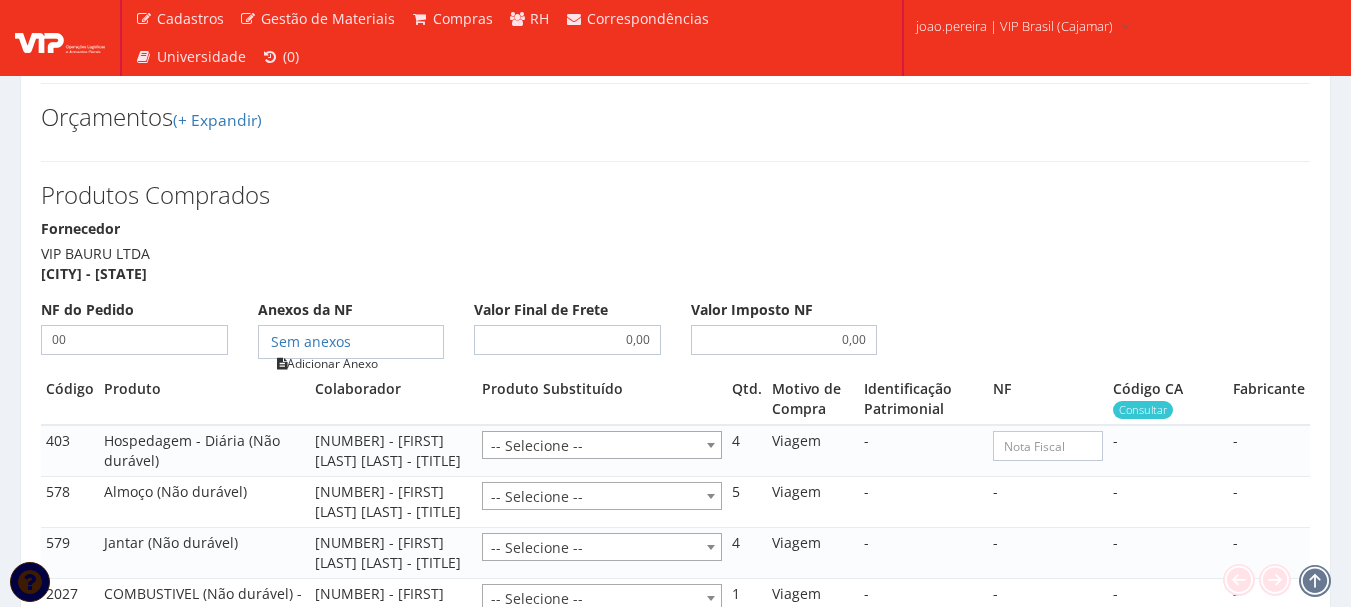 type on "00" 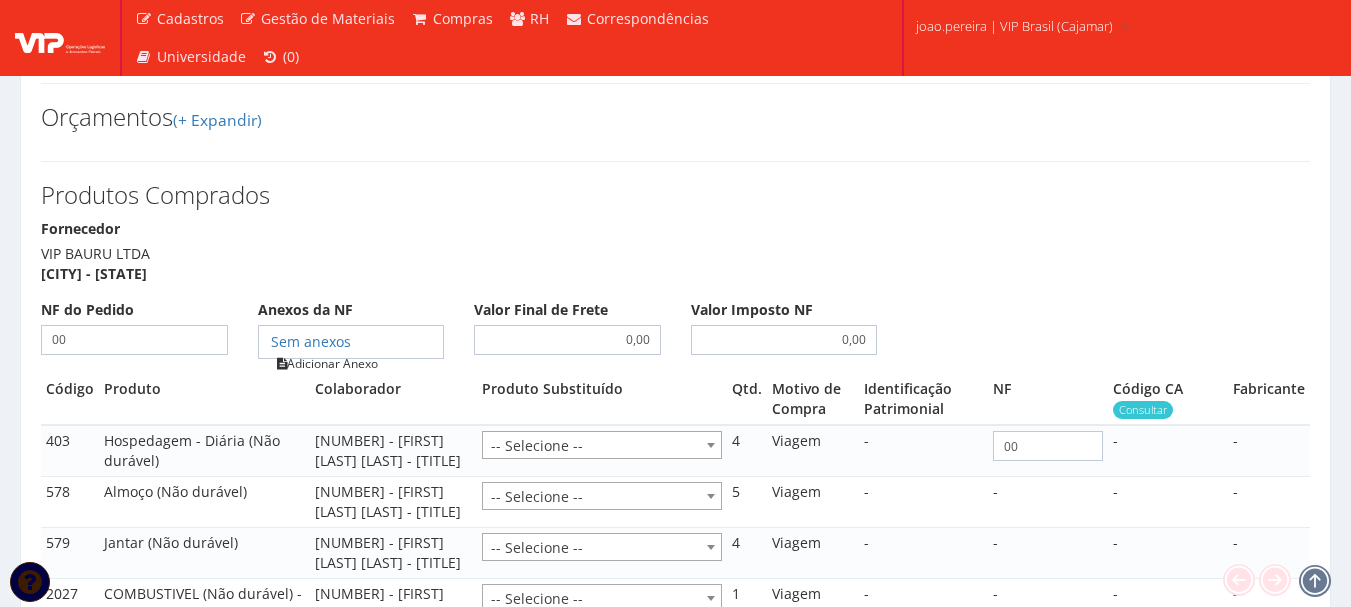 click on "Adicionar Anexo" at bounding box center (327, 363) 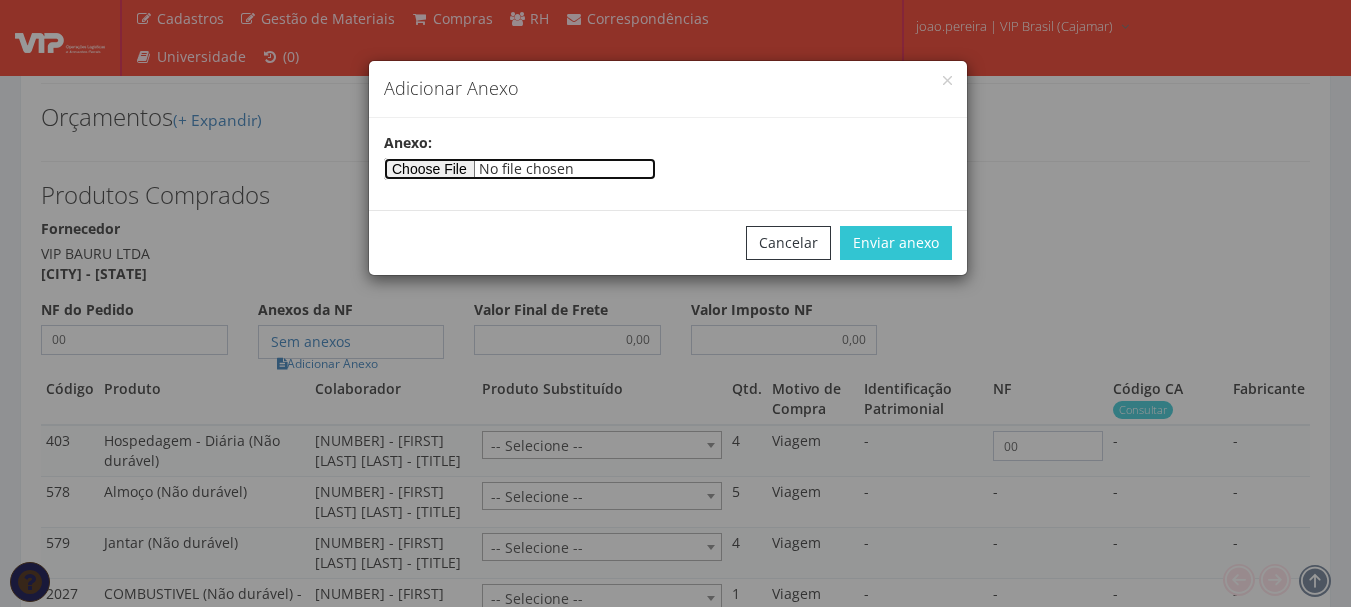 click at bounding box center [520, 169] 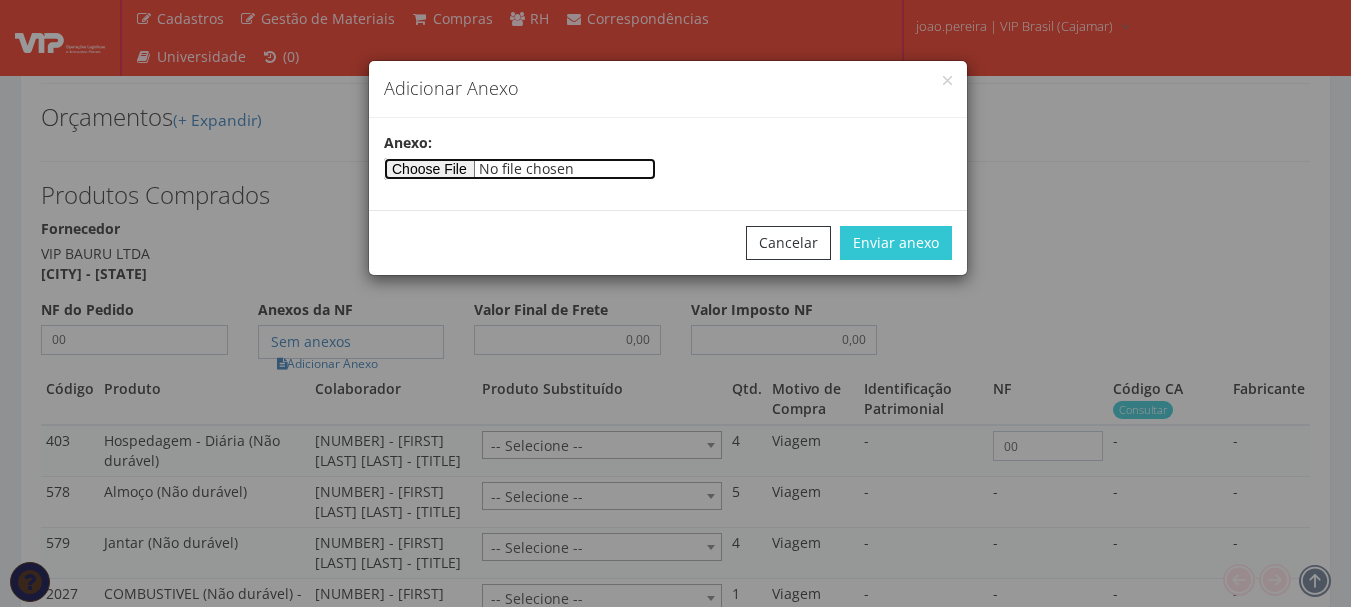 type on "C:\fakepath\CAMARGO  04-08.docx" 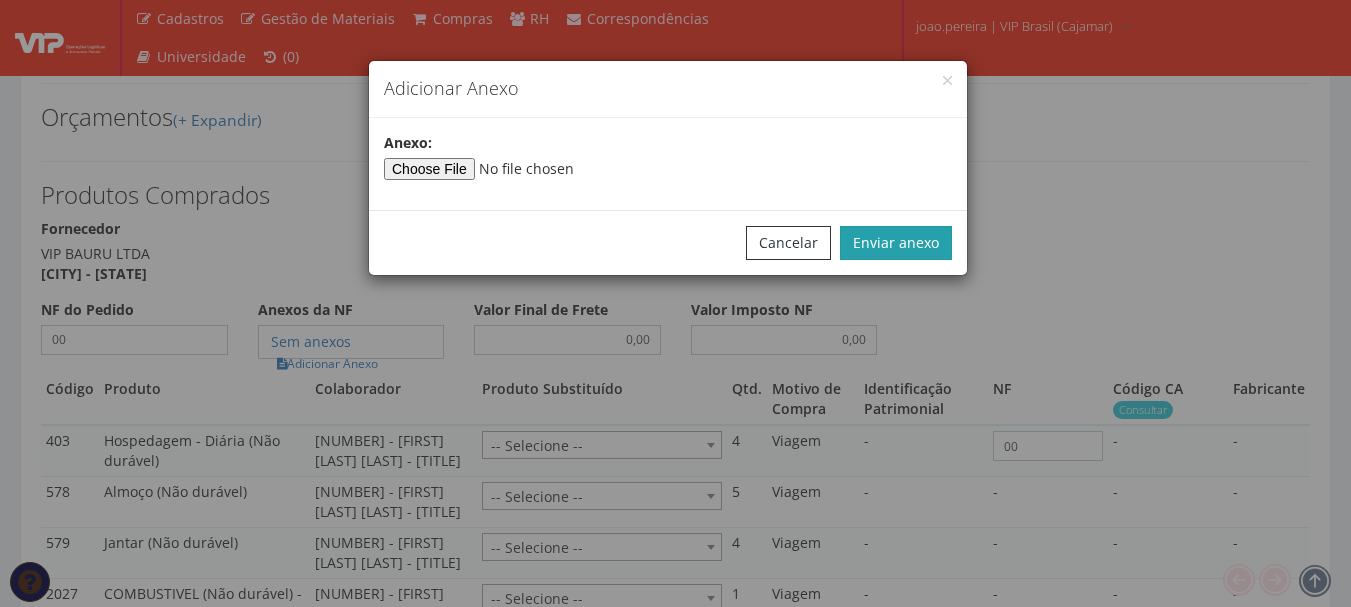 click on "Enviar anexo" at bounding box center [896, 243] 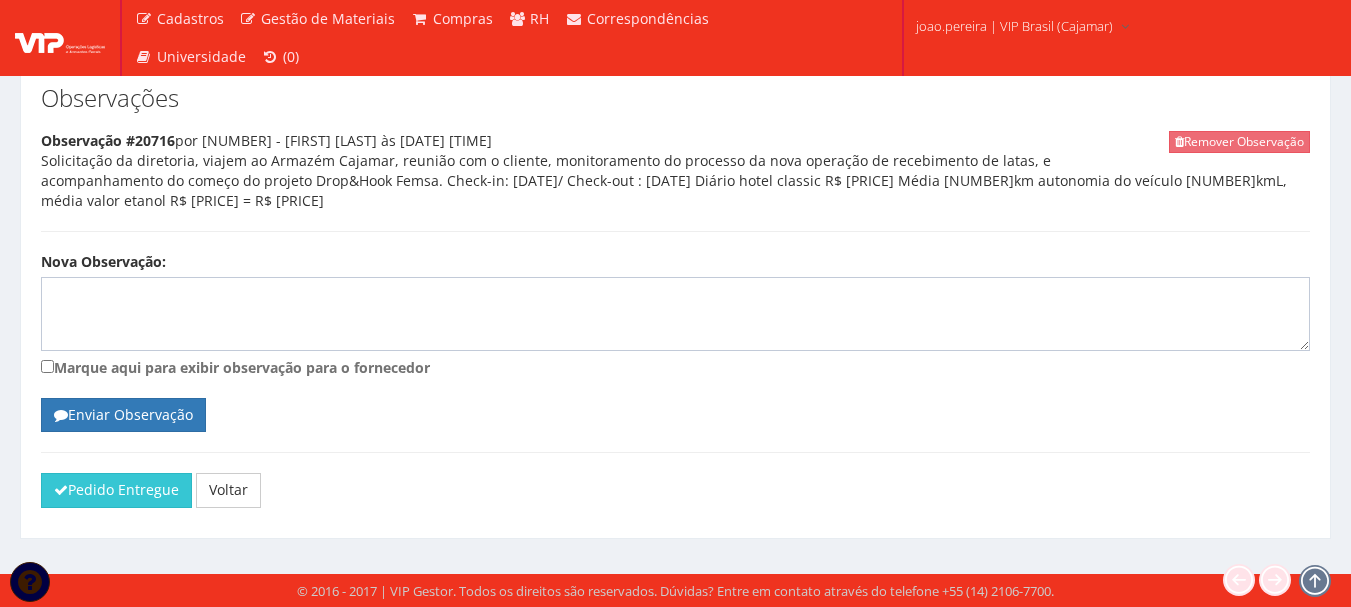 scroll, scrollTop: 2065, scrollLeft: 0, axis: vertical 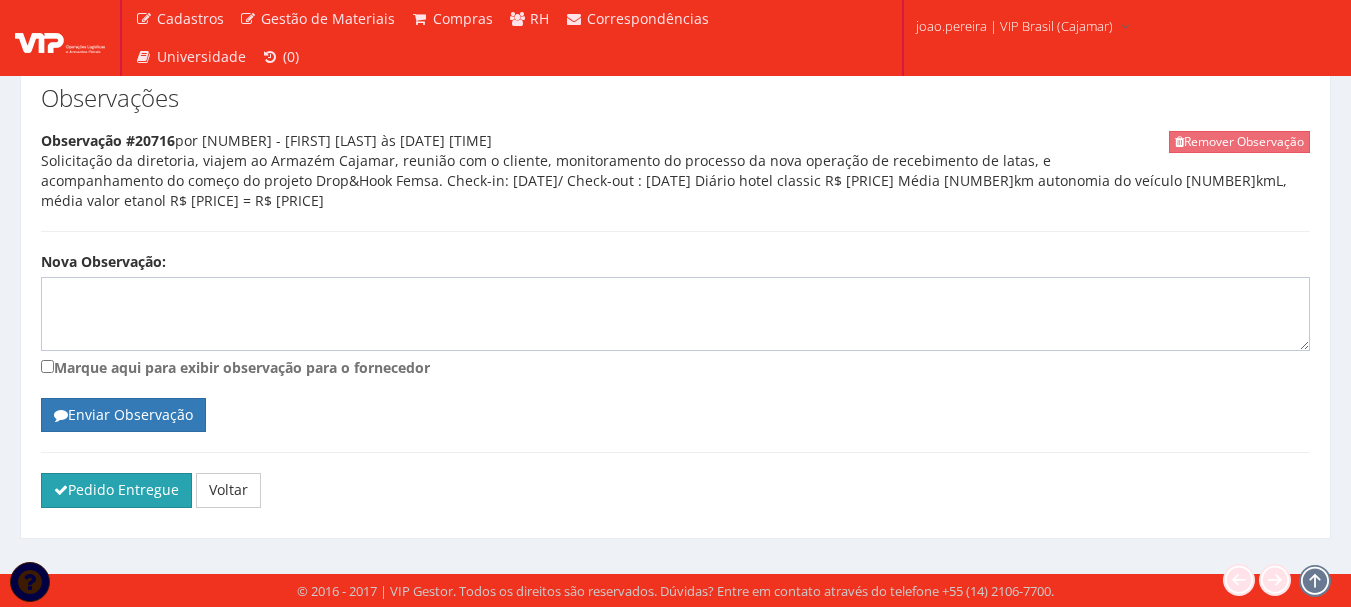 click on "Pedido Entregue" at bounding box center [116, 490] 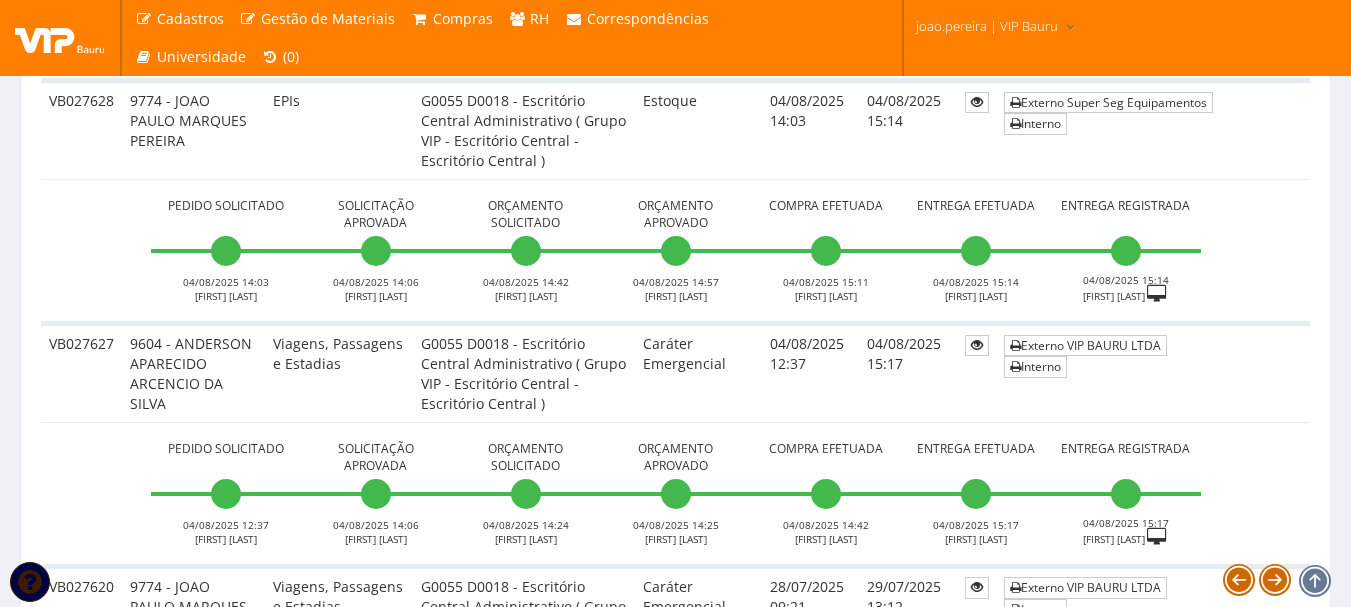 scroll, scrollTop: 700, scrollLeft: 0, axis: vertical 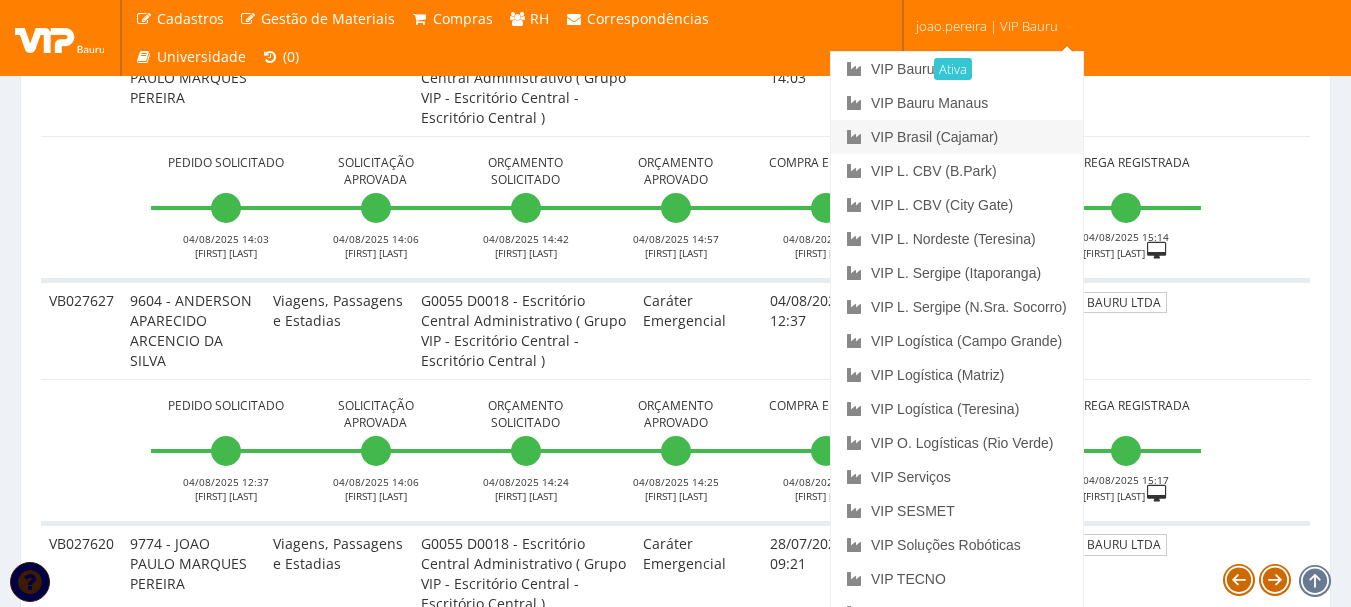 click on "VIP Brasil (Cajamar)" at bounding box center [957, 137] 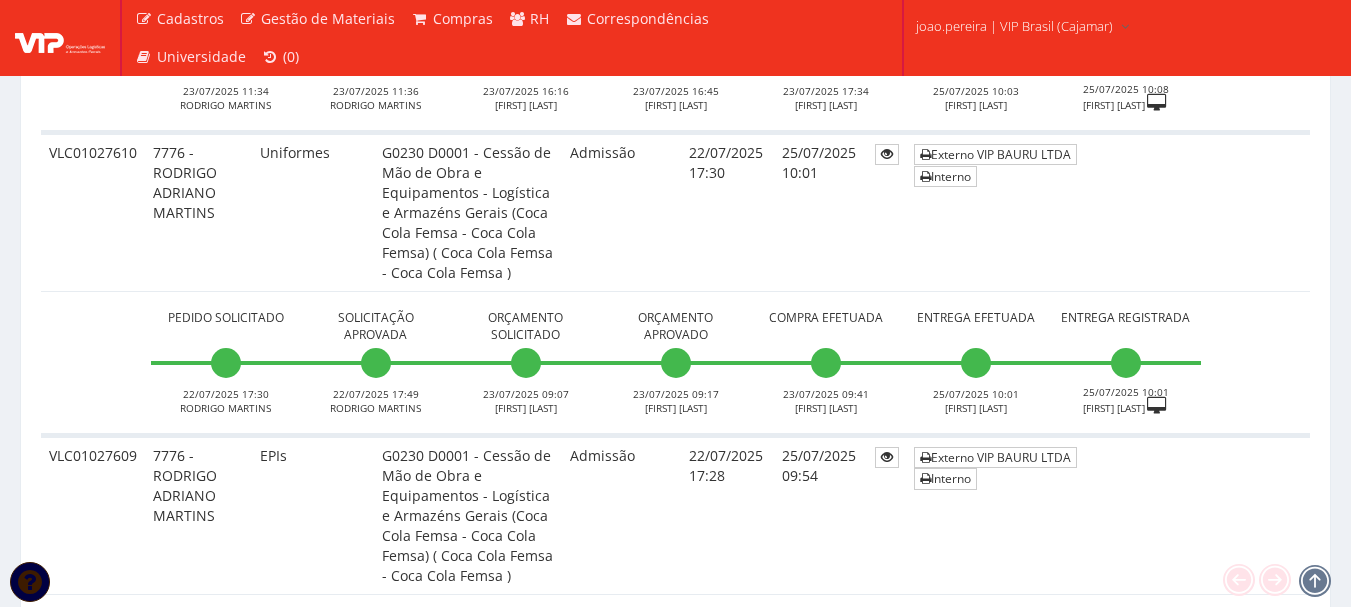 scroll, scrollTop: 3100, scrollLeft: 0, axis: vertical 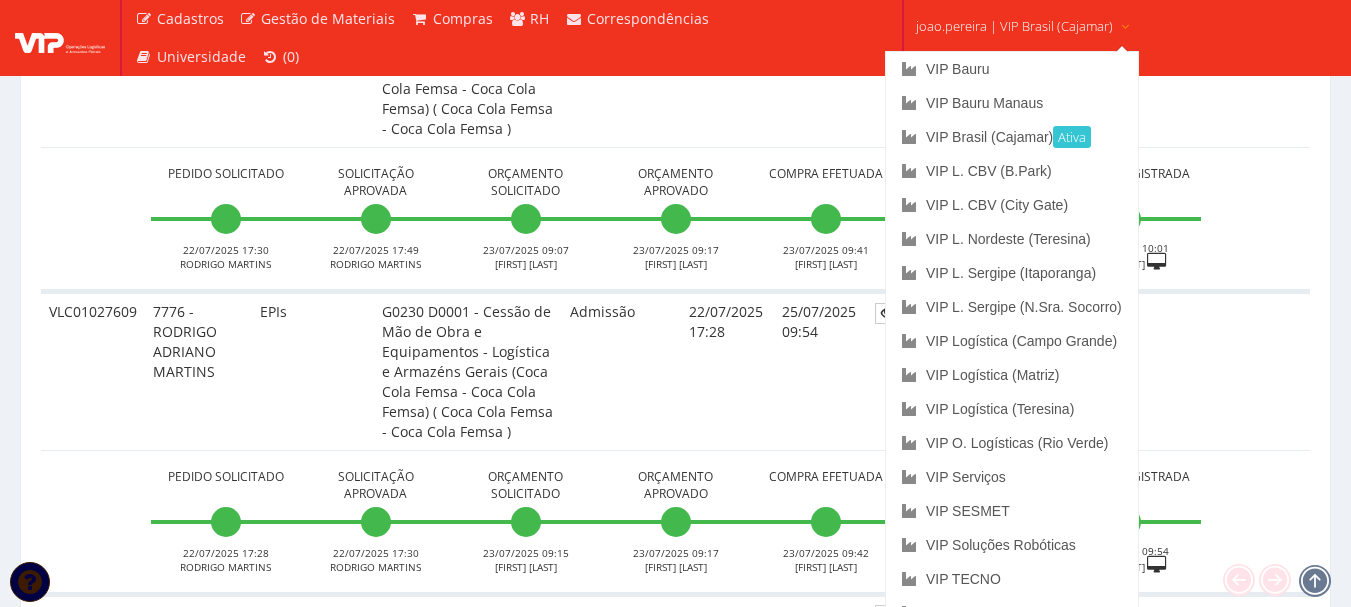 click on "joao.pereira | VIP Brasil (Cajamar)" at bounding box center (1014, 26) 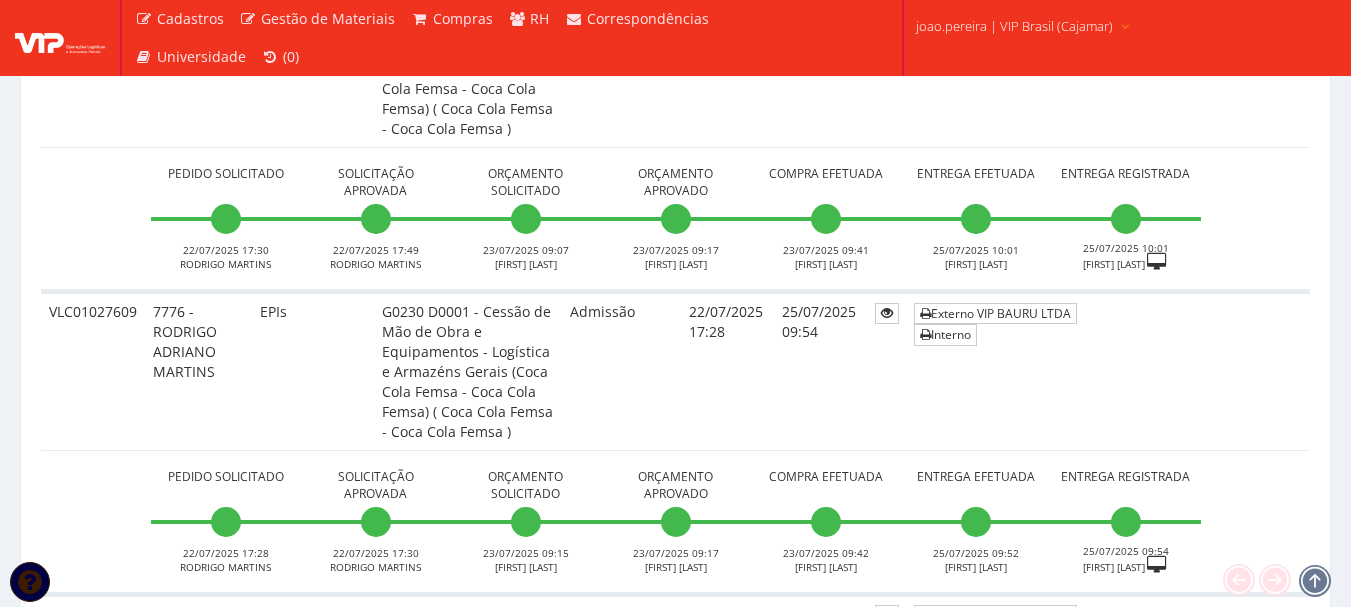 click on "joao.pereira | VIP Brasil (Cajamar)" at bounding box center (1014, 26) 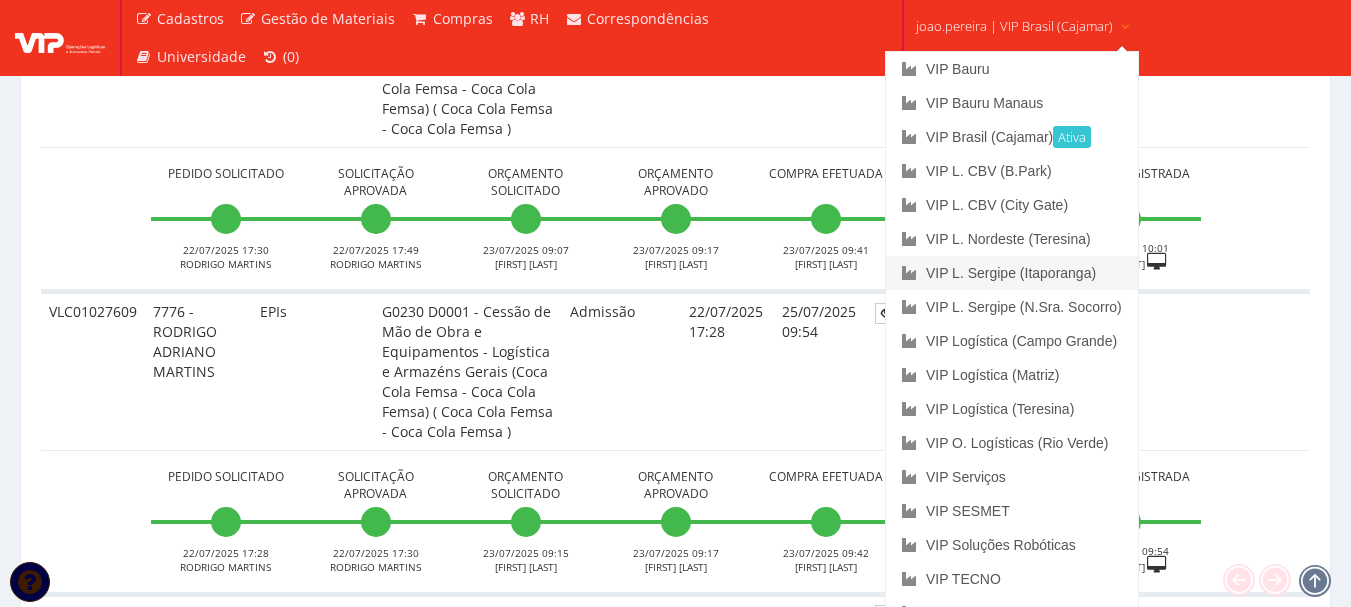 click on "VIP L. Sergipe (Itaporanga)" at bounding box center [1012, 273] 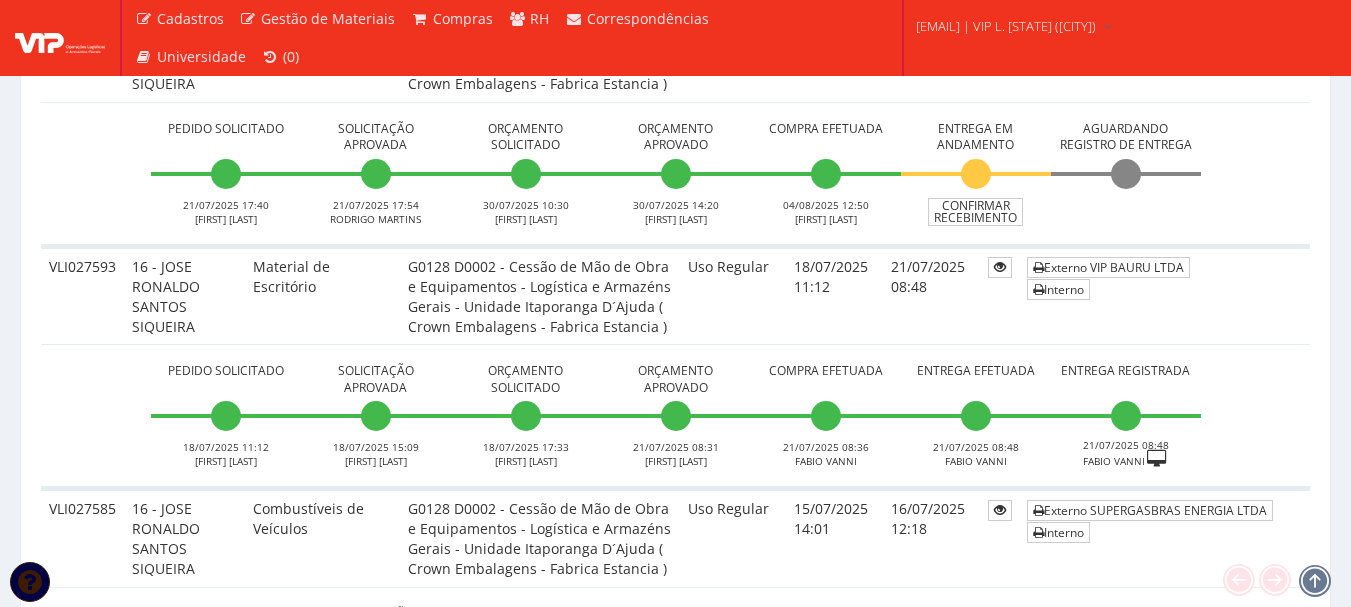 scroll, scrollTop: 1900, scrollLeft: 0, axis: vertical 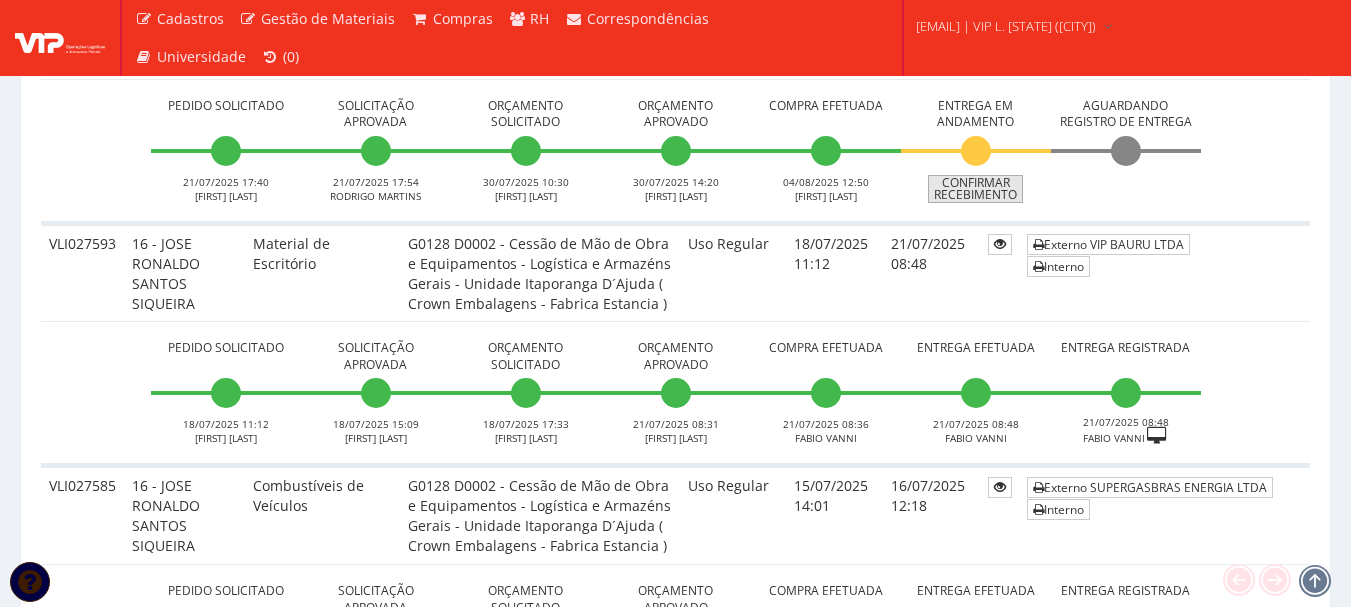 click on "Confirmar Recebimento" at bounding box center (975, 189) 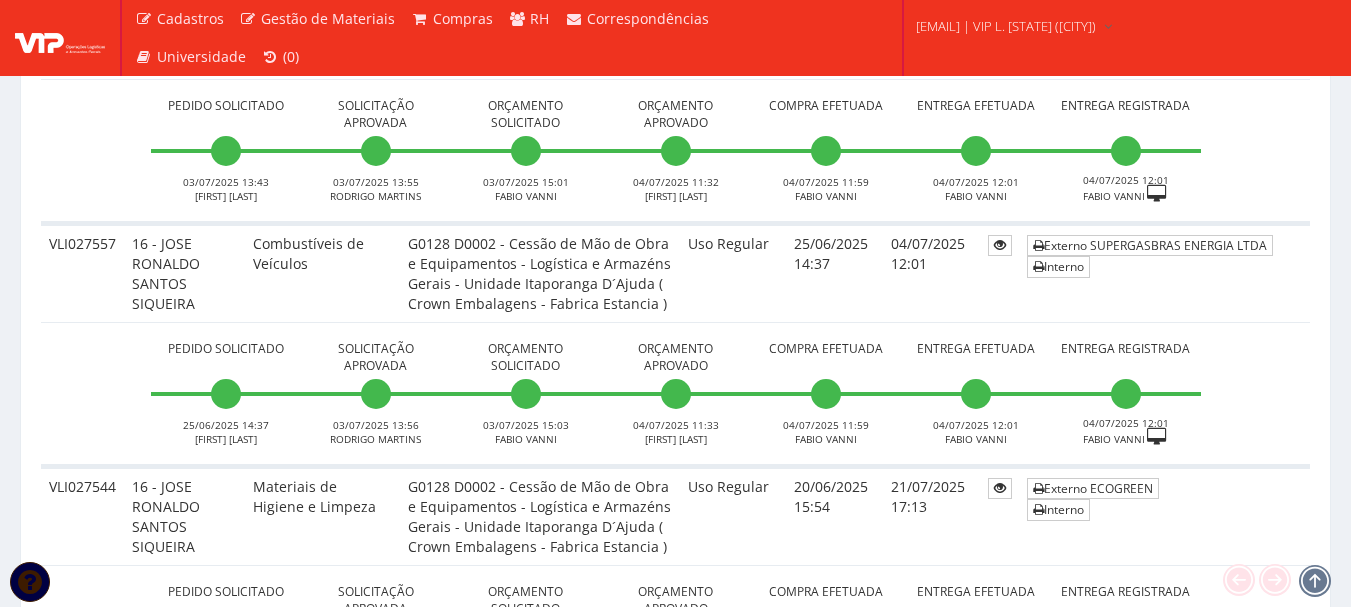 scroll, scrollTop: 3388, scrollLeft: 0, axis: vertical 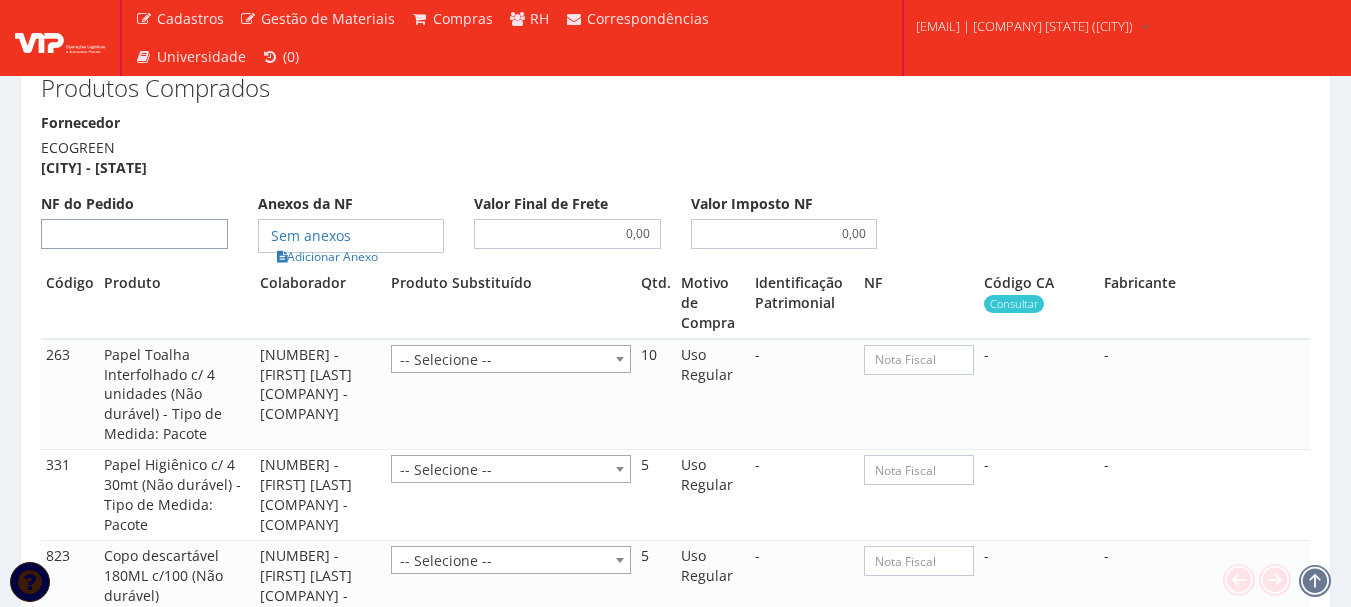 click on "NF do Pedido" at bounding box center (134, 234) 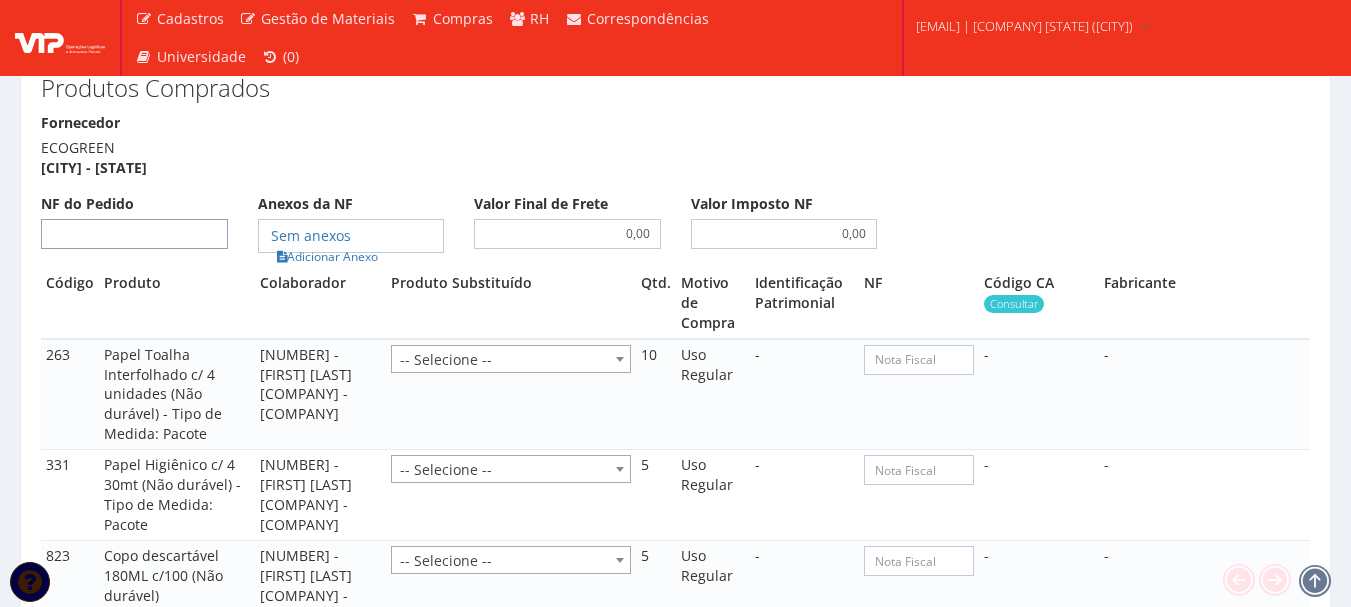 click on "NF do Pedido" at bounding box center [134, 234] 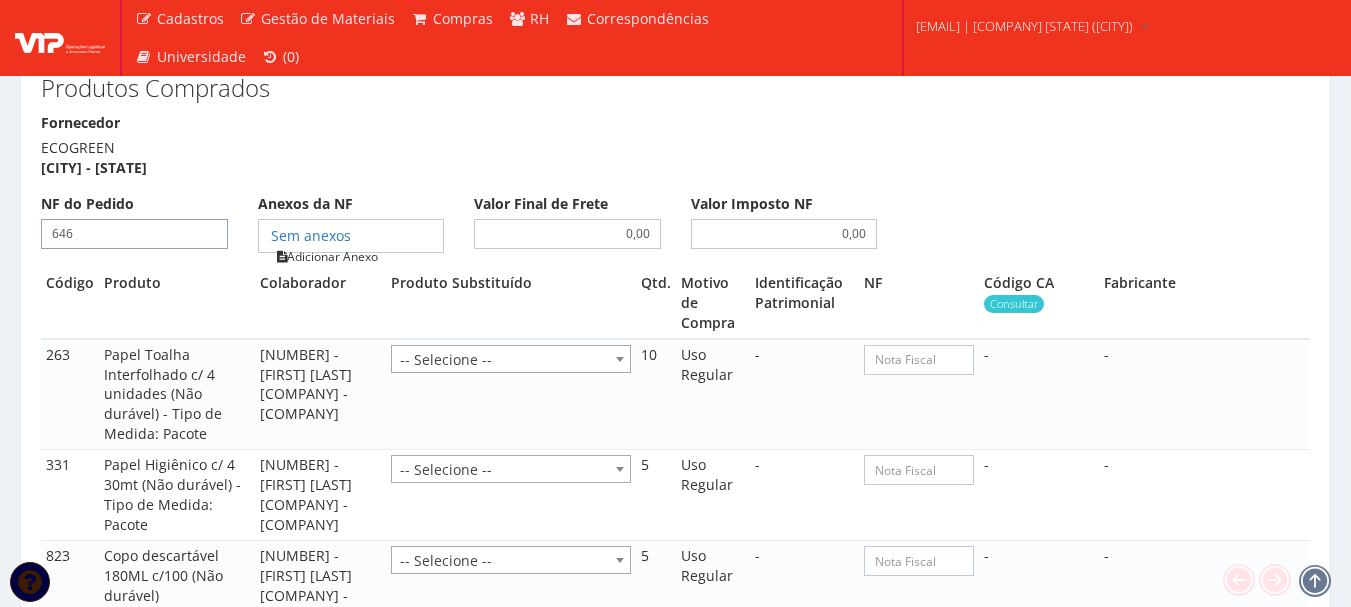 type on "646" 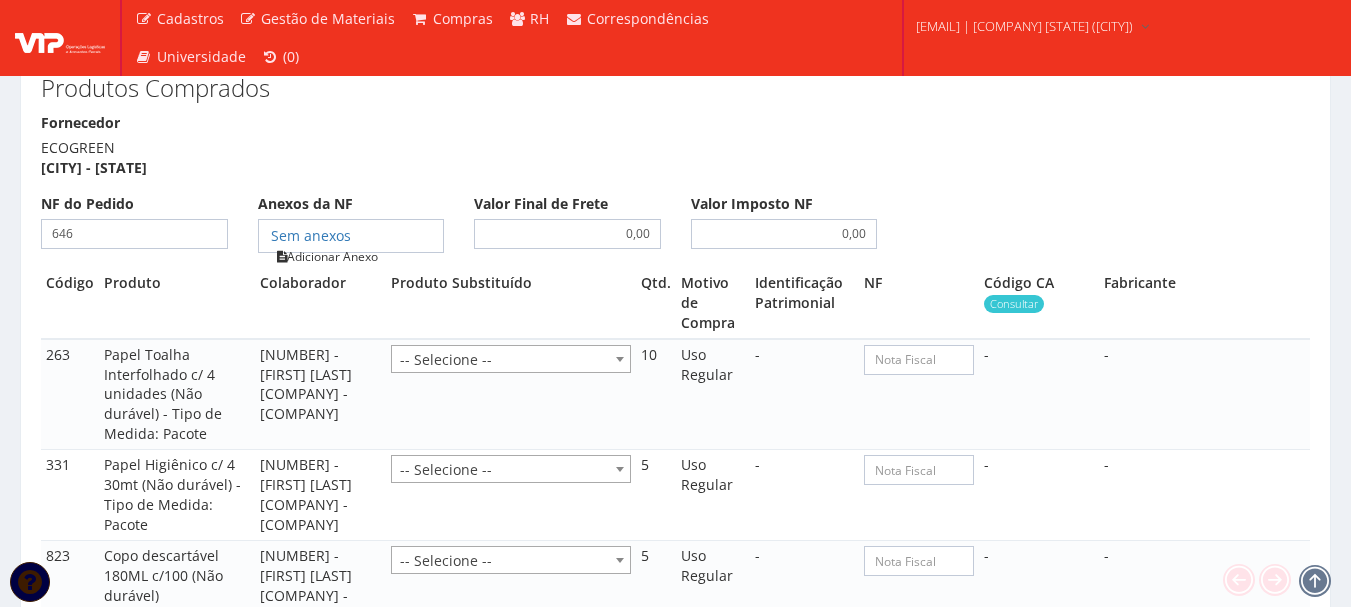 type on "646" 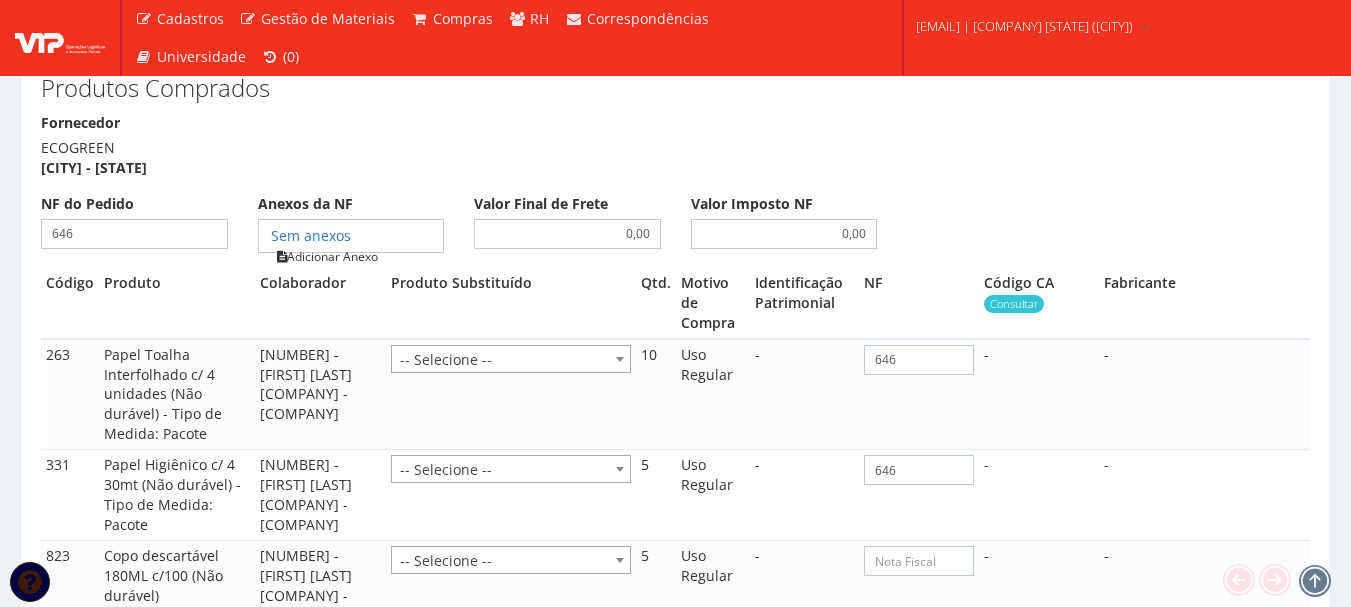 type on "646" 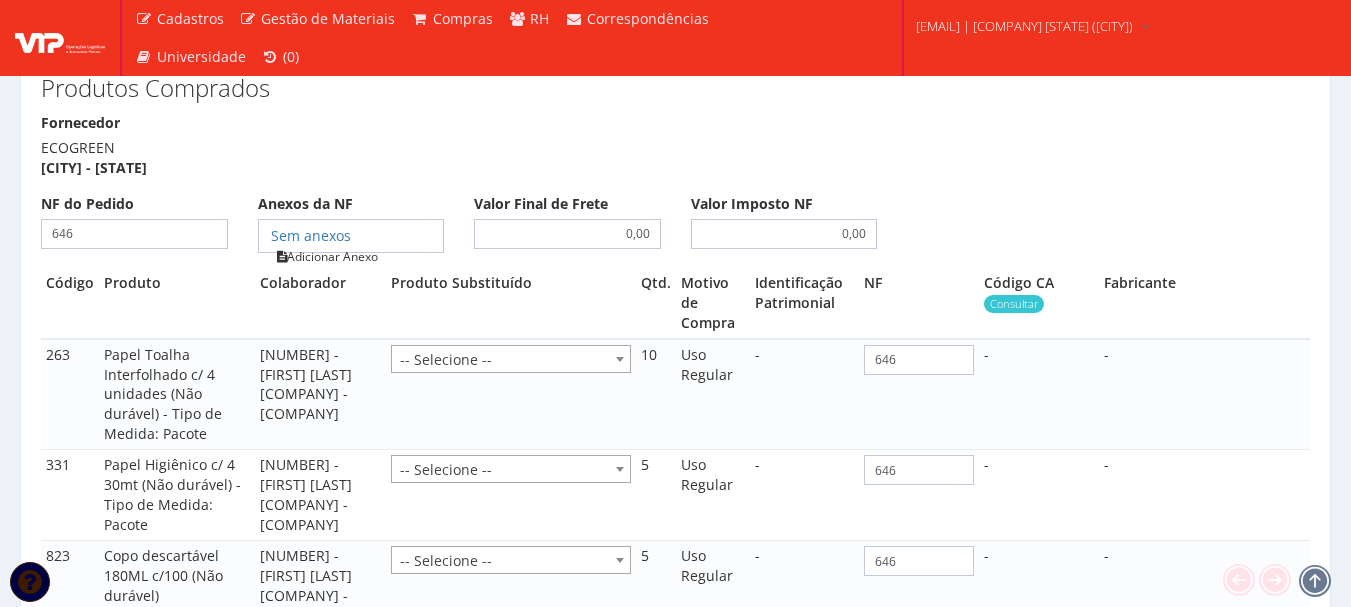 click on "Adicionar Anexo" at bounding box center [327, 256] 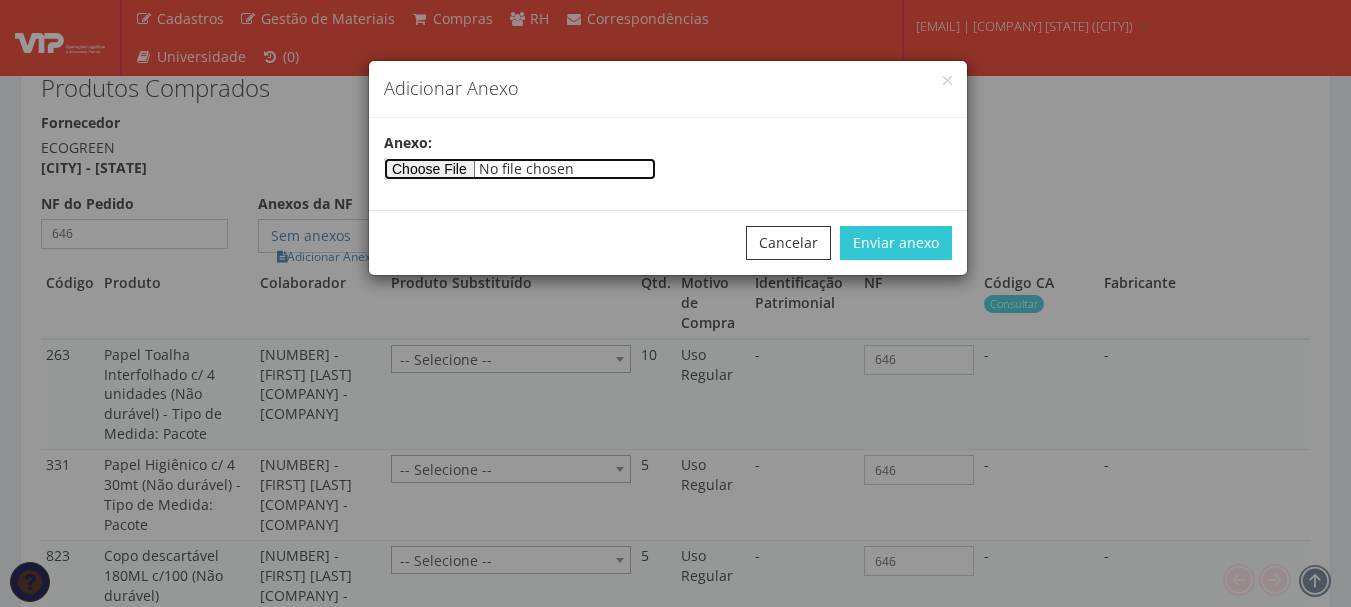 click at bounding box center [520, 169] 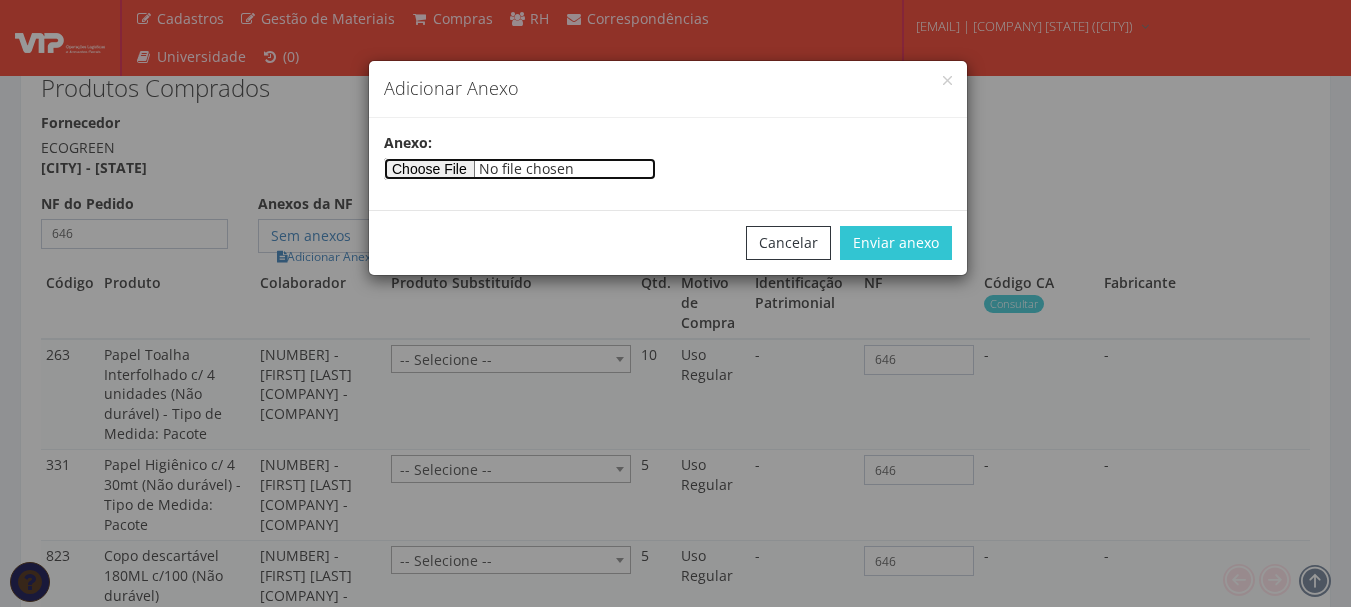 type on "C:\fakepath\NF 646 - ECOGREEN.pdf" 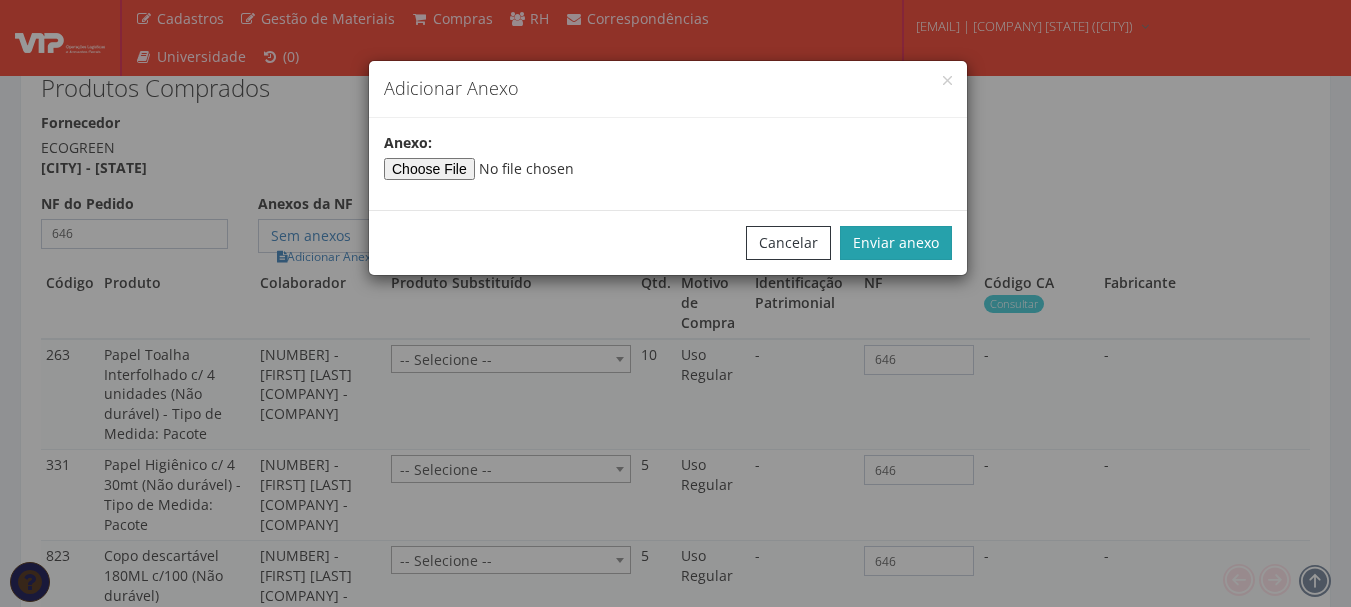 click on "Enviar anexo" at bounding box center [896, 243] 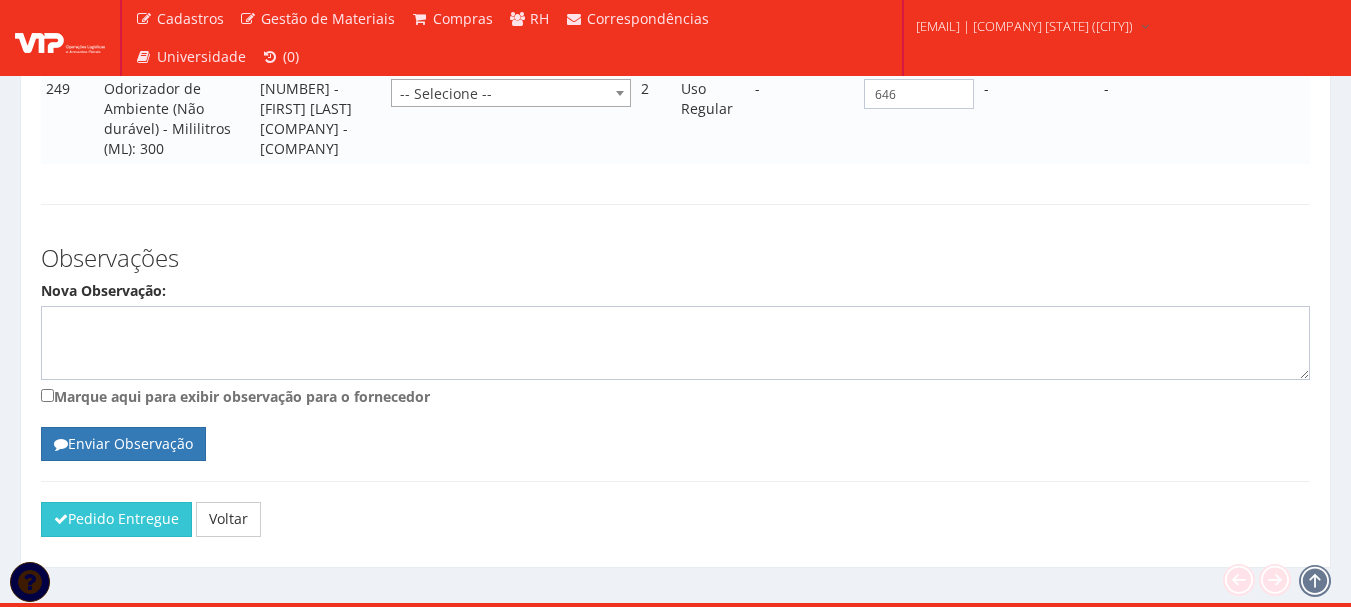 scroll, scrollTop: 3142, scrollLeft: 0, axis: vertical 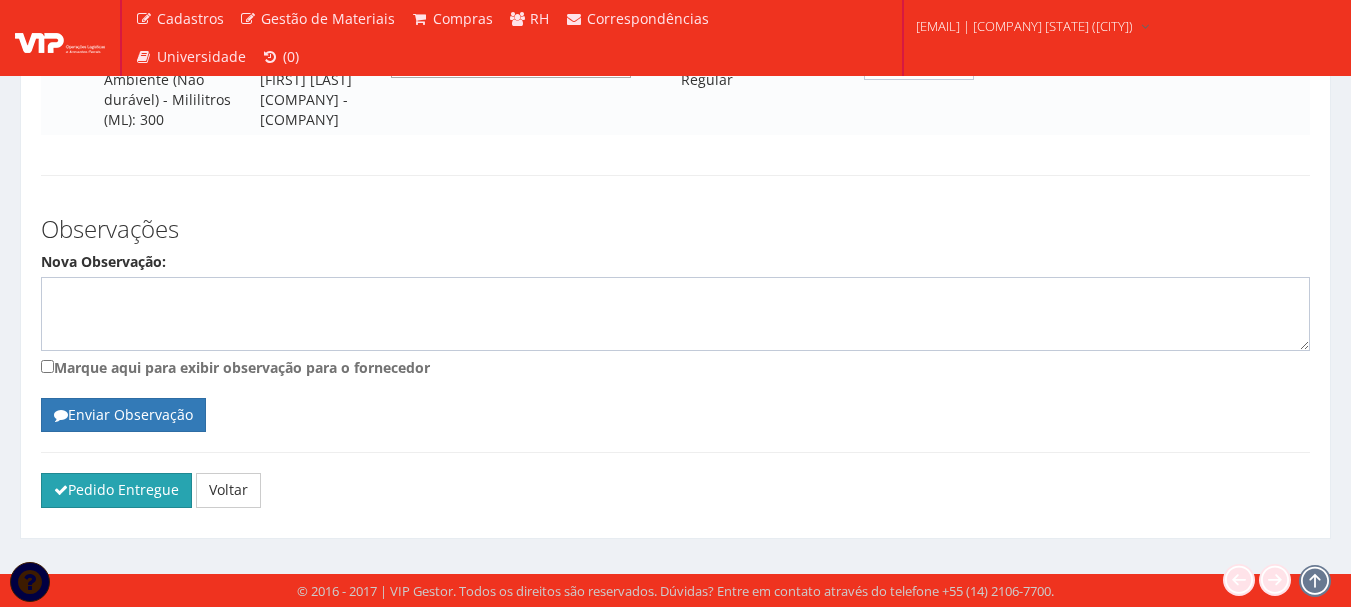 click on "Pedido Entregue" at bounding box center [116, 490] 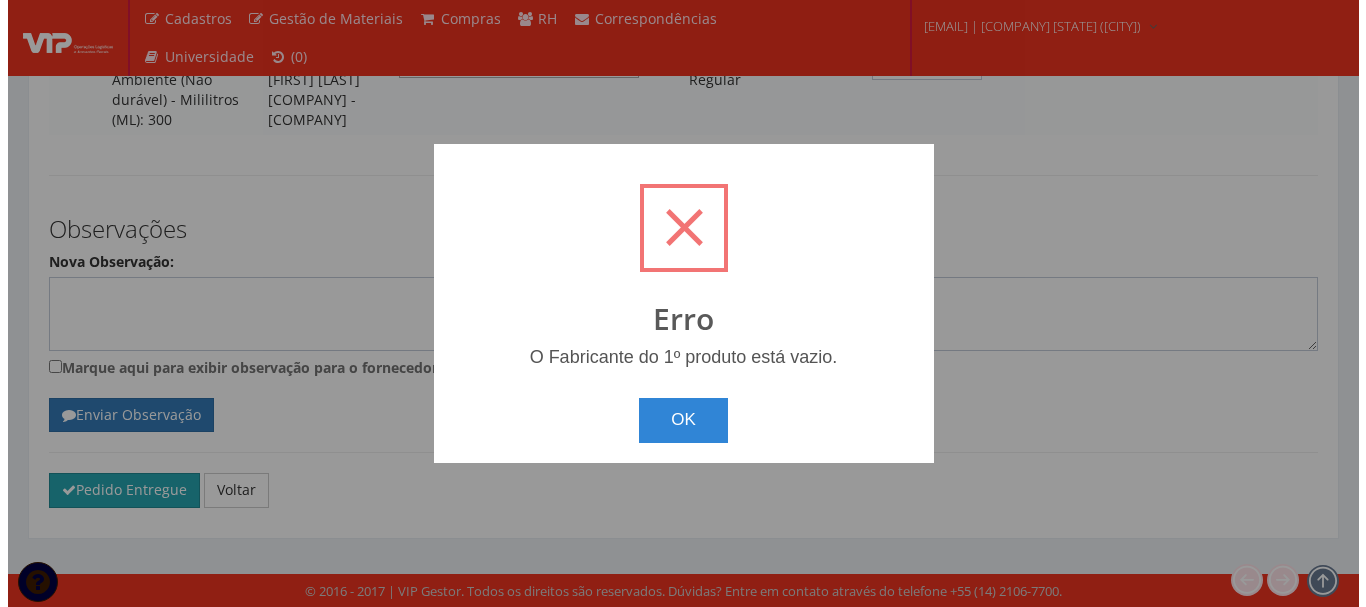 scroll, scrollTop: 2982, scrollLeft: 0, axis: vertical 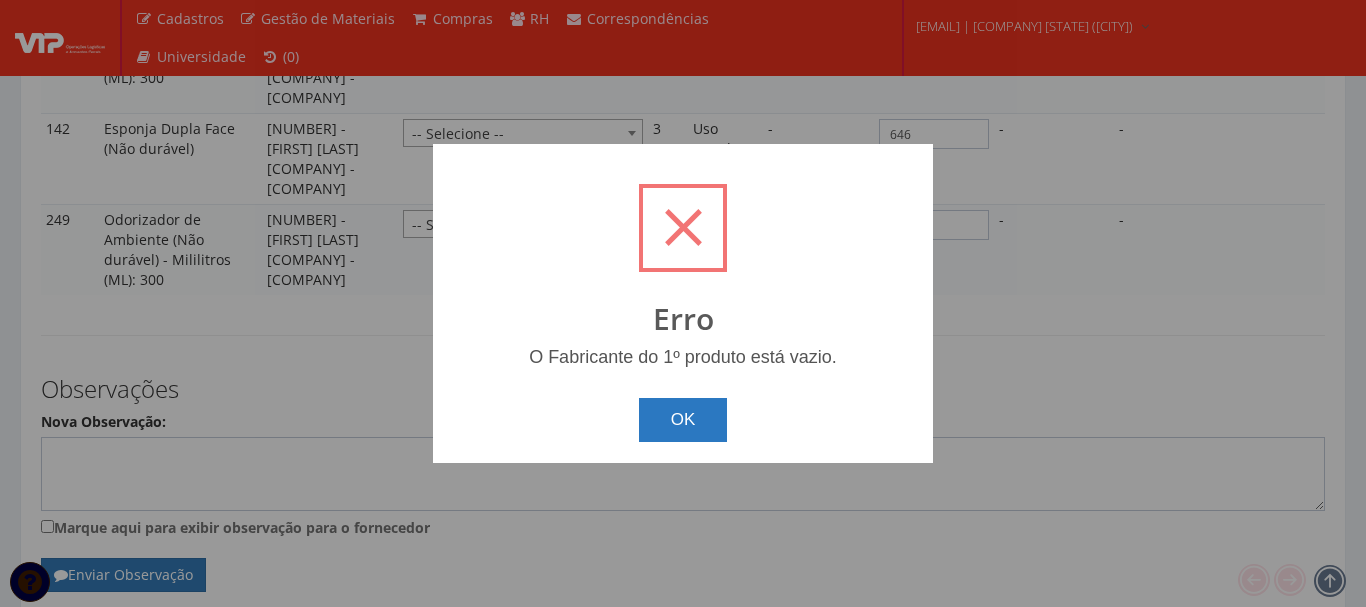 click on "OK" at bounding box center (683, 420) 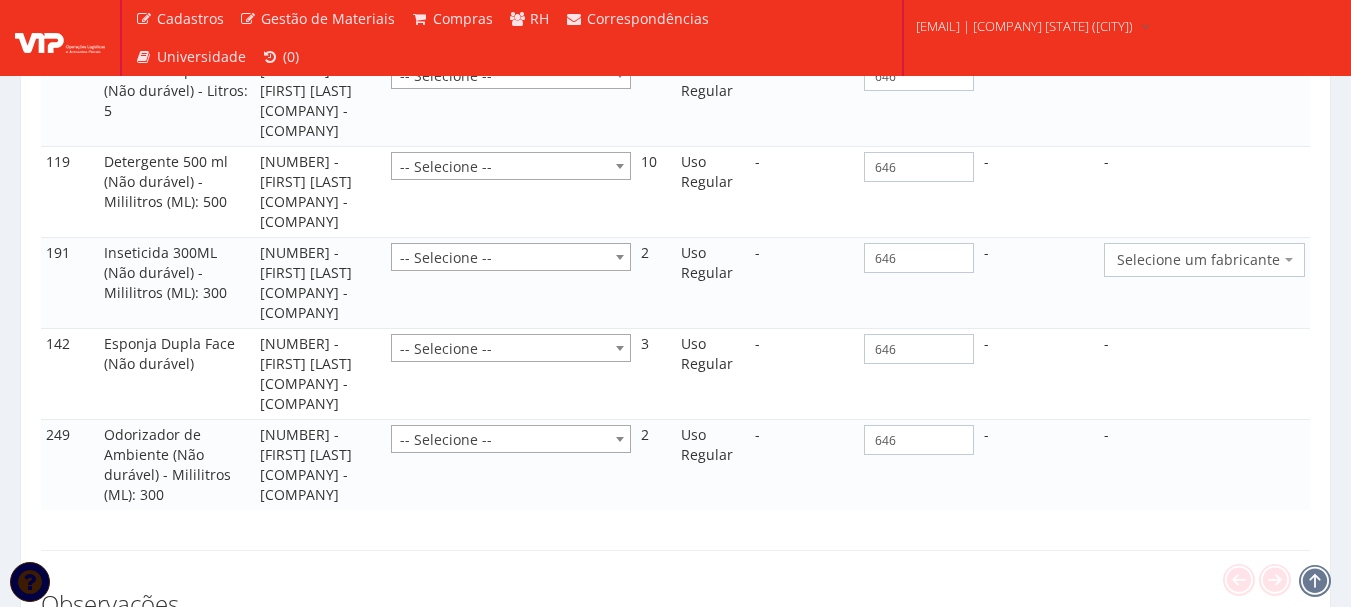scroll, scrollTop: 2802, scrollLeft: 0, axis: vertical 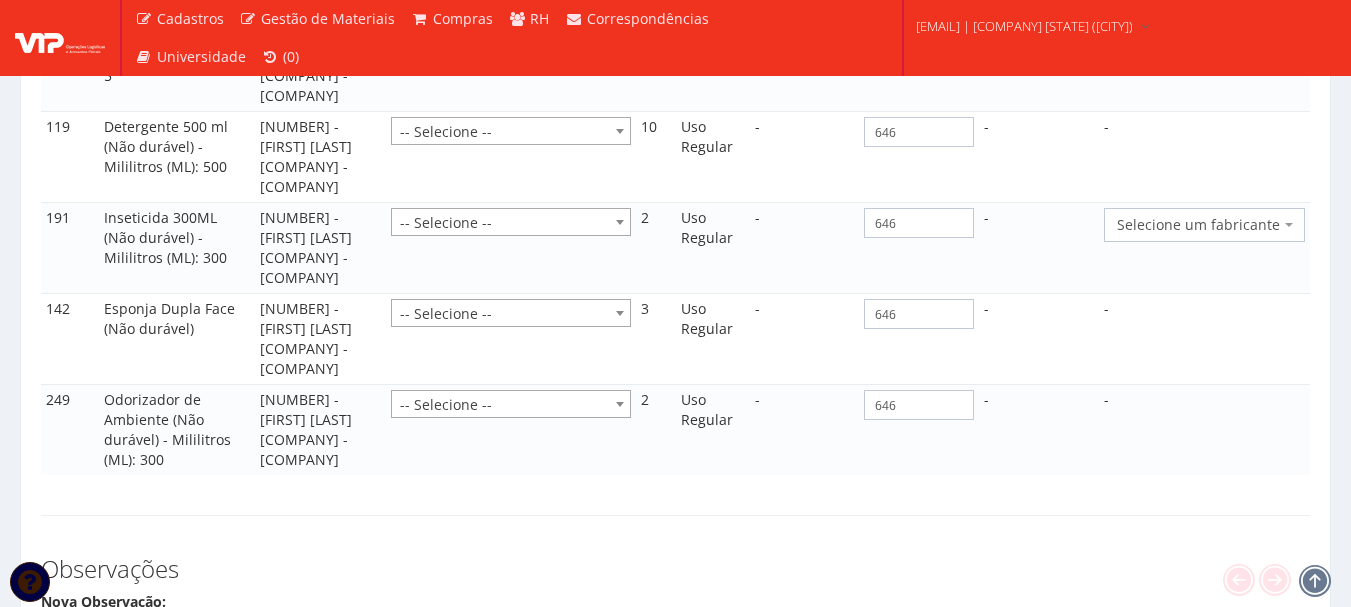 drag, startPoint x: 1241, startPoint y: 226, endPoint x: 1230, endPoint y: 237, distance: 15.556349 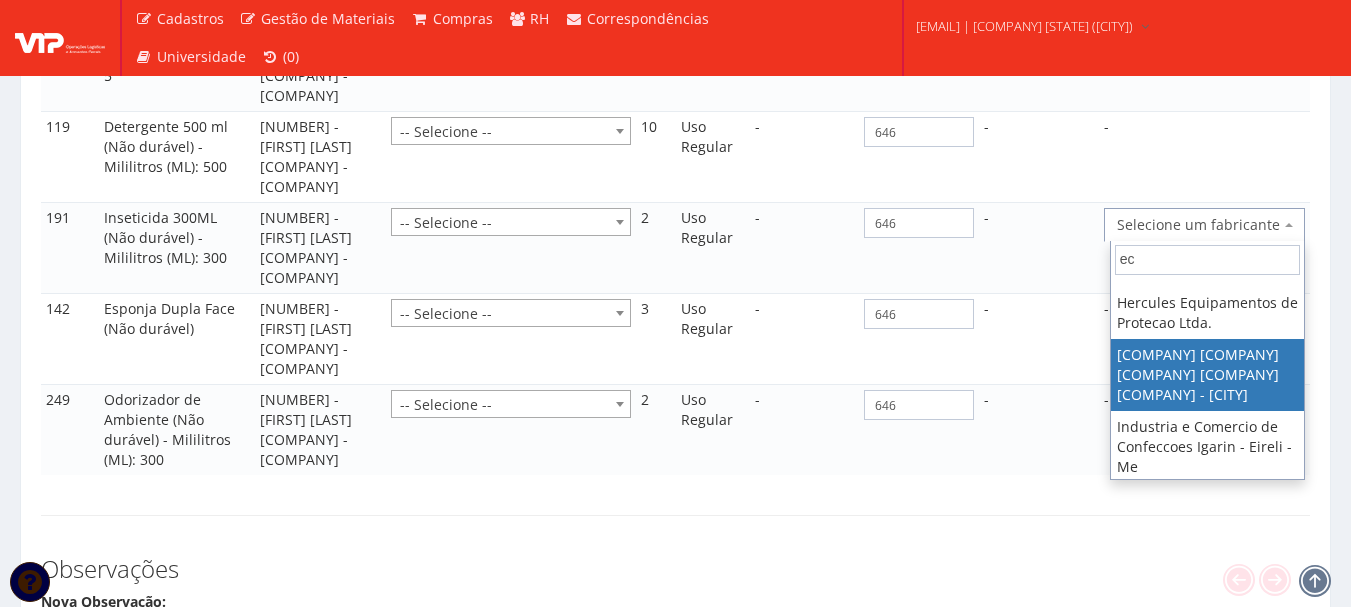 scroll, scrollTop: 3154, scrollLeft: 0, axis: vertical 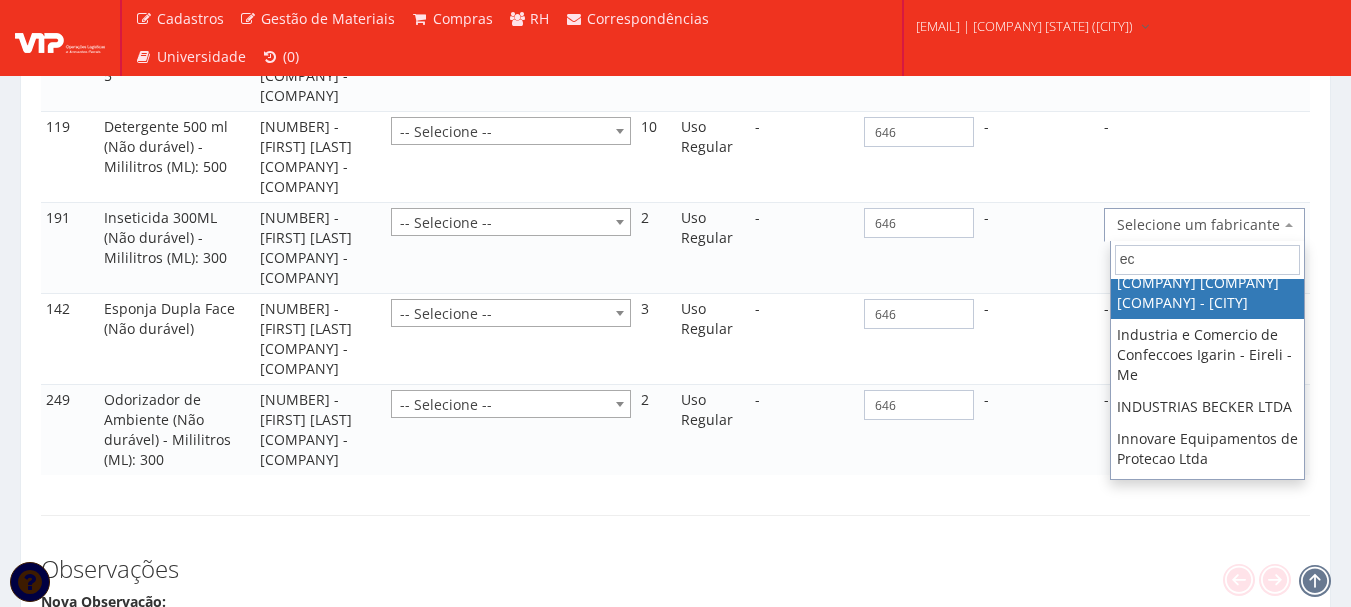 drag, startPoint x: 1177, startPoint y: 265, endPoint x: 1087, endPoint y: 262, distance: 90.04999 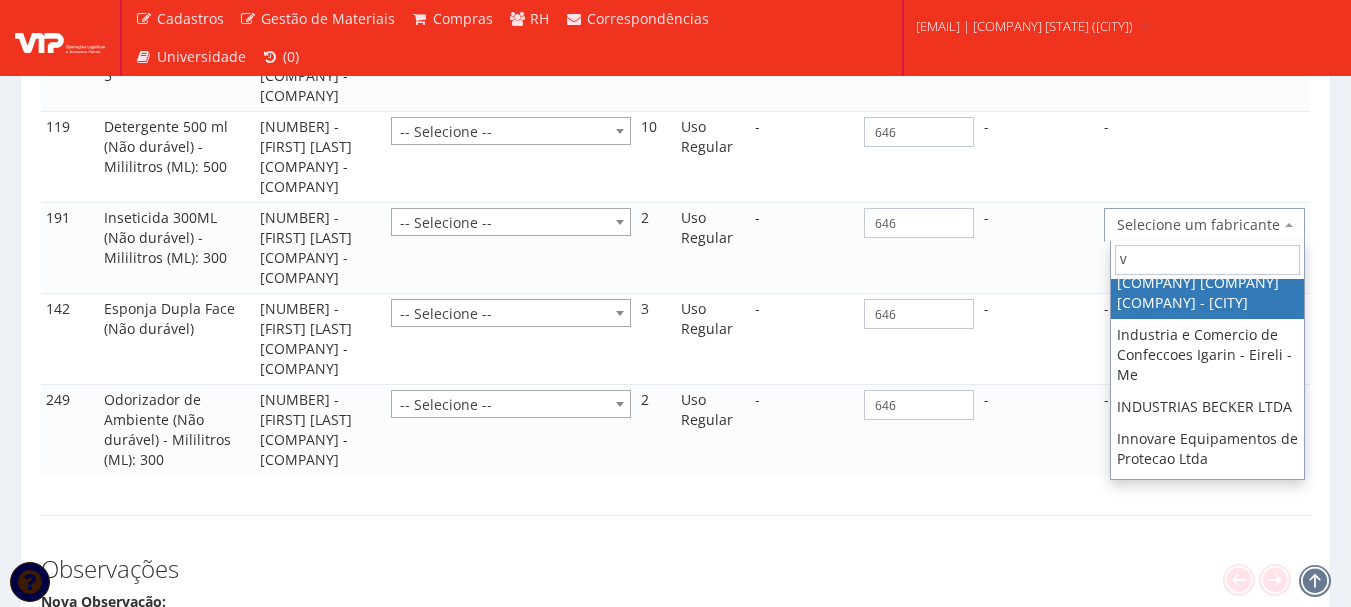 scroll, scrollTop: 0, scrollLeft: 0, axis: both 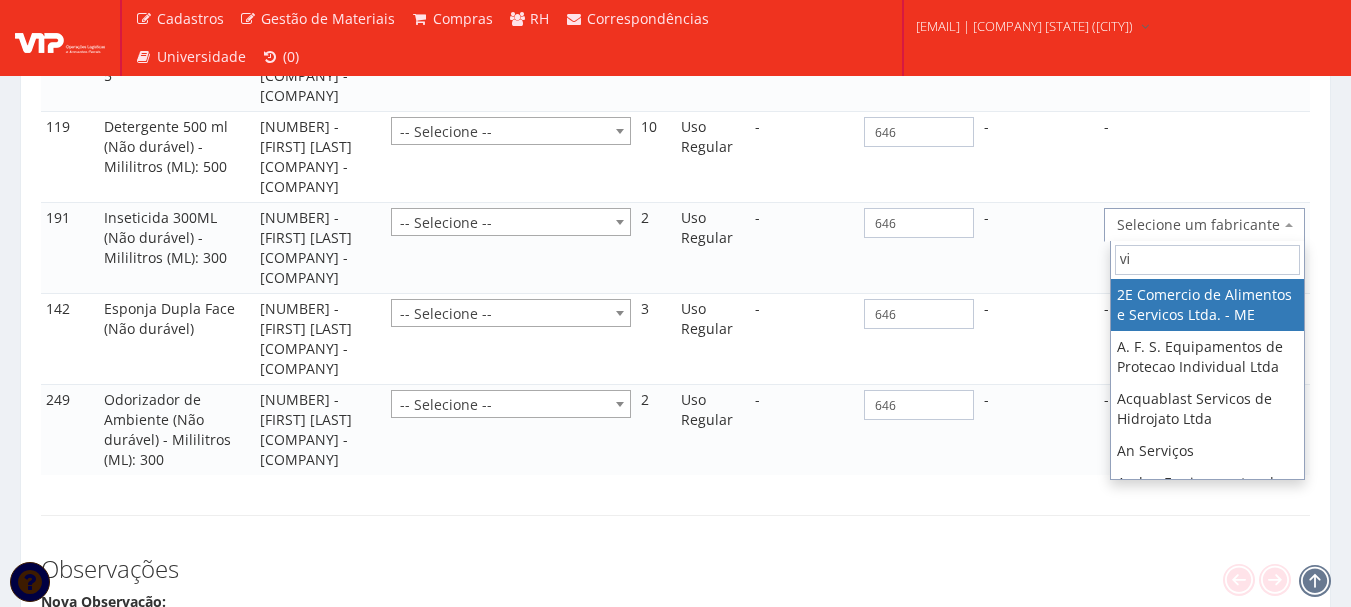 type on "vip" 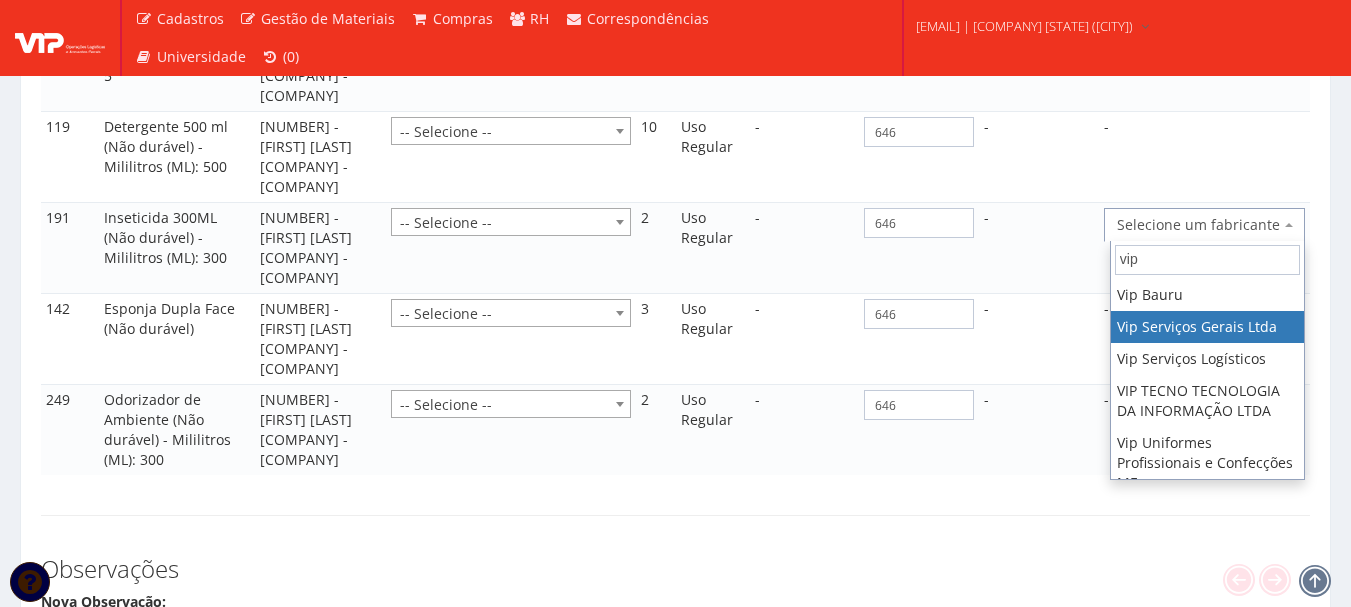select on "527" 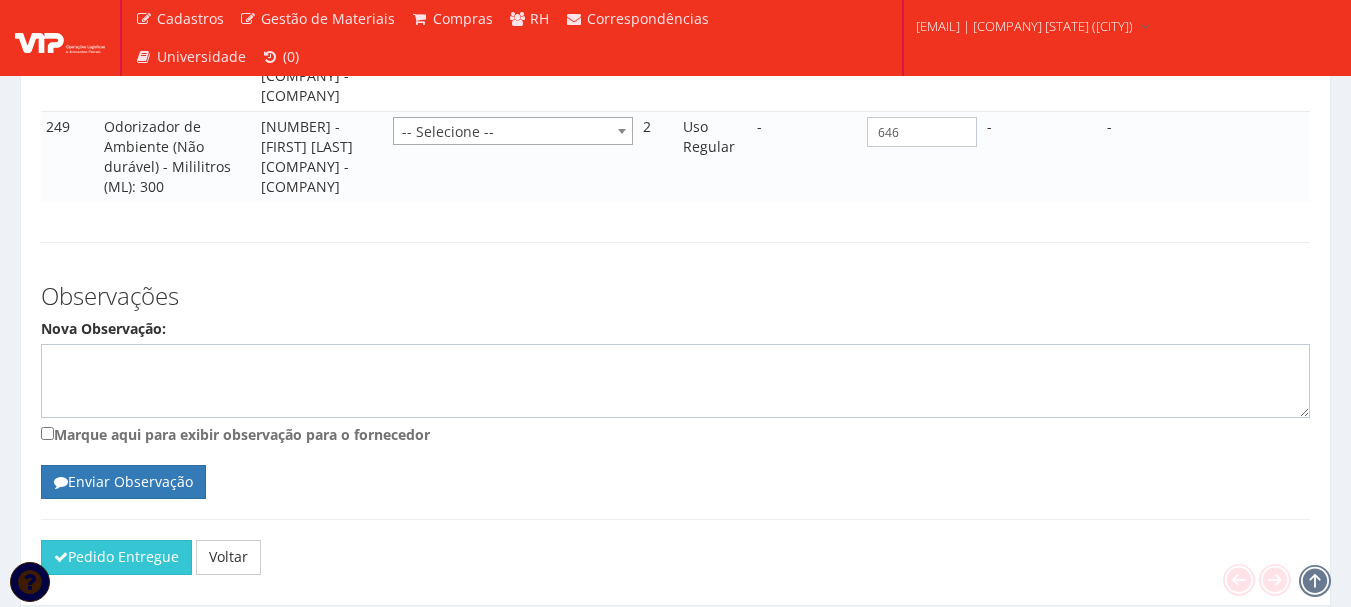 scroll, scrollTop: 3142, scrollLeft: 0, axis: vertical 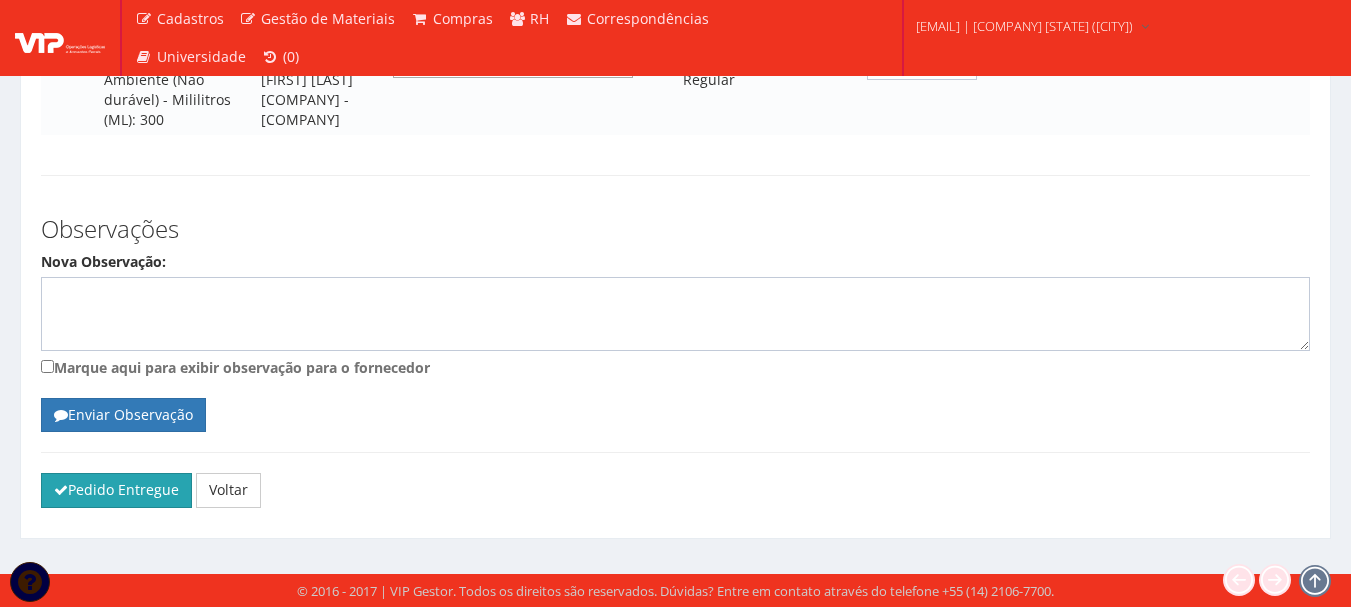 click on "Pedido Entregue" at bounding box center [116, 490] 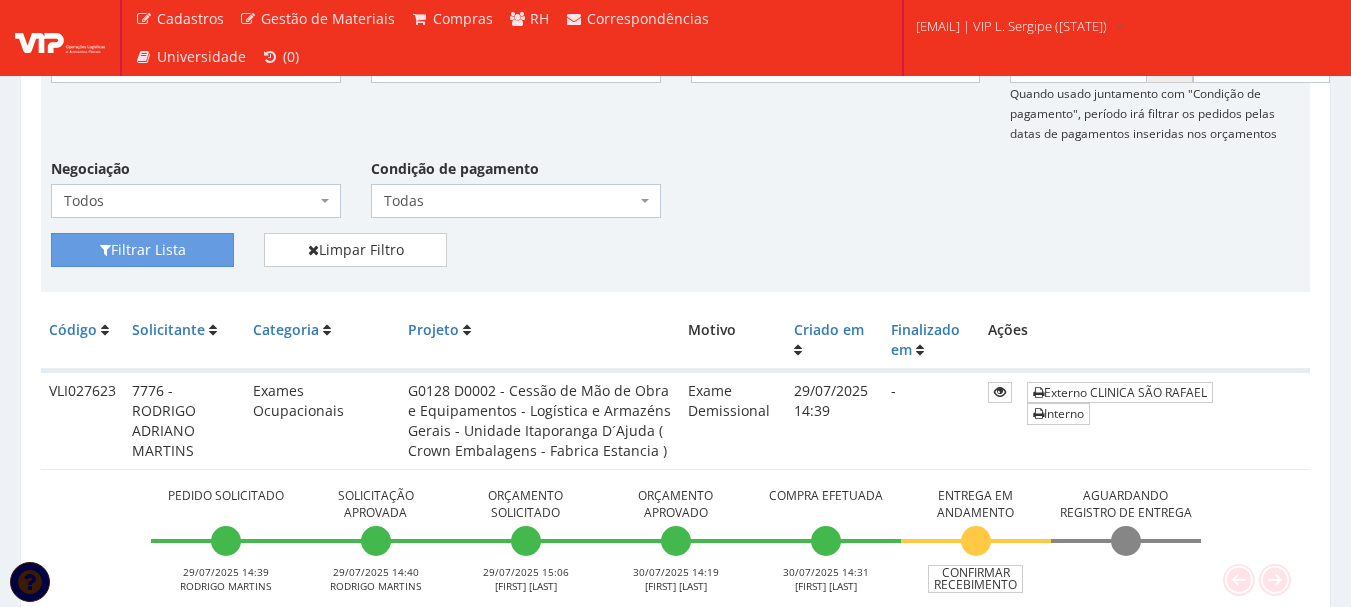 scroll, scrollTop: 379, scrollLeft: 0, axis: vertical 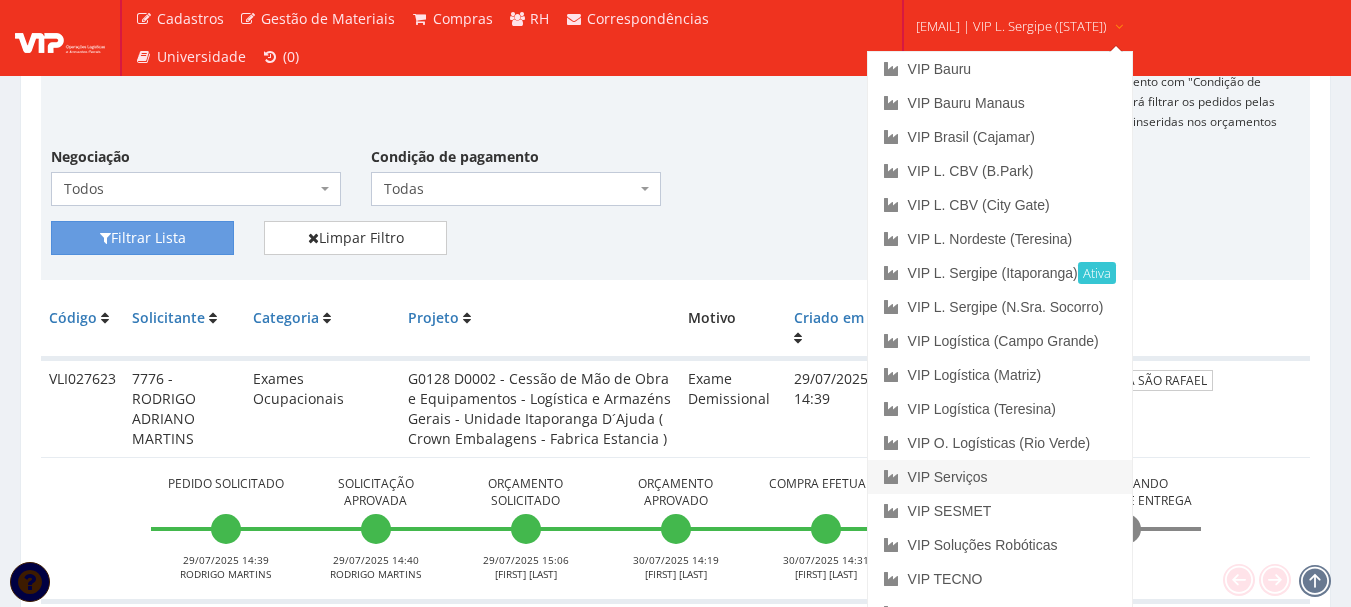 click on "VIP Serviços" at bounding box center (1000, 477) 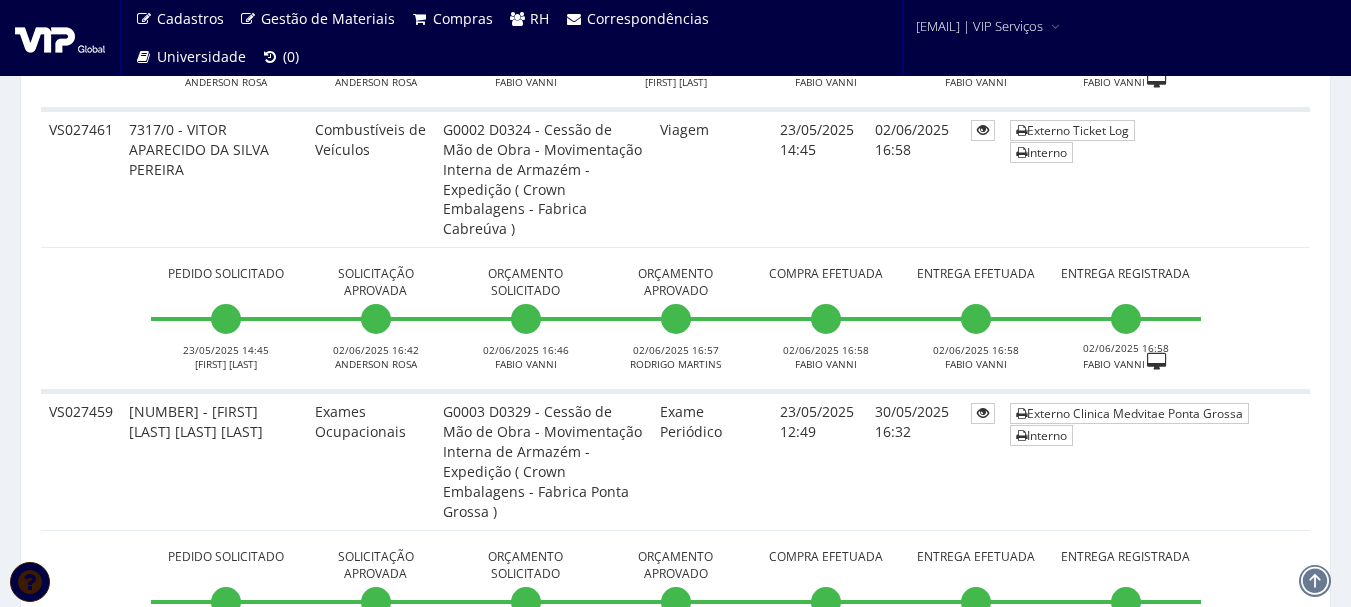 scroll, scrollTop: 6500, scrollLeft: 0, axis: vertical 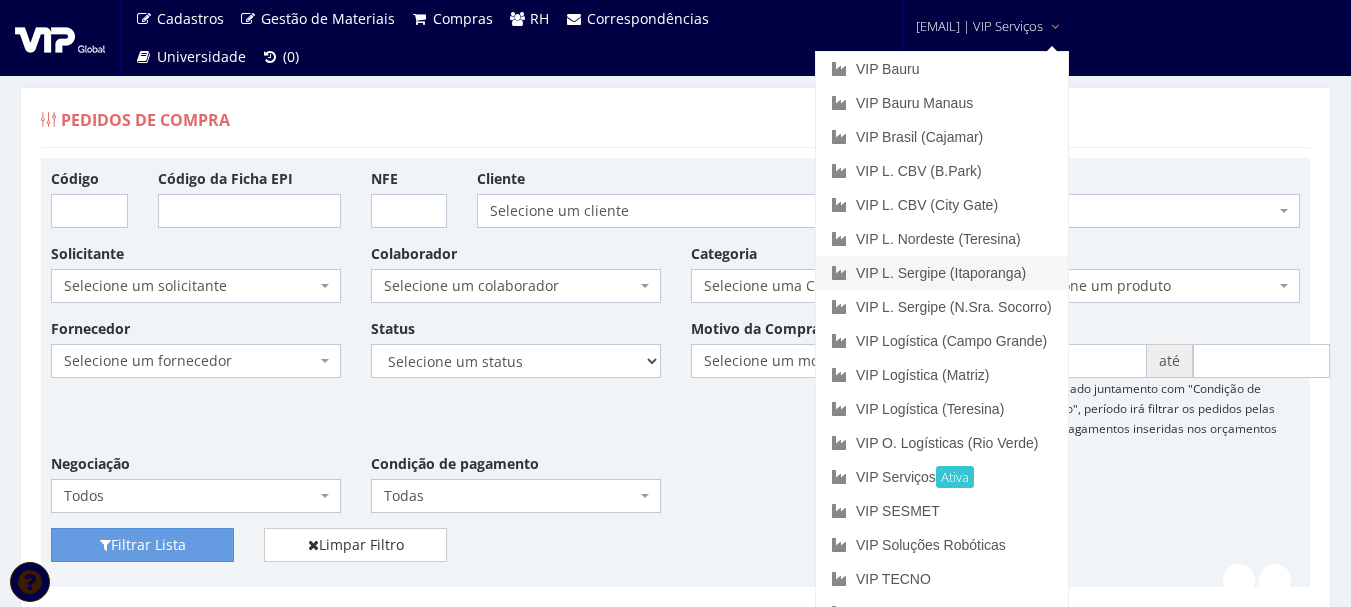 click on "VIP L. Sergipe (Itaporanga)" at bounding box center (942, 273) 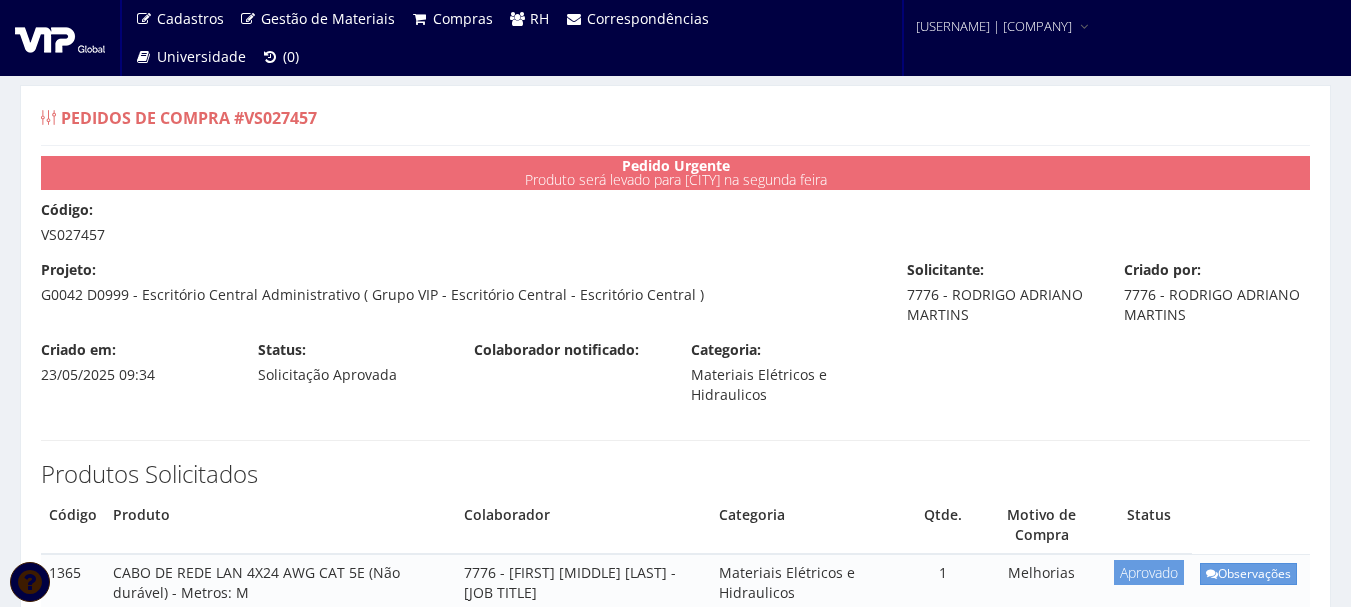 scroll, scrollTop: 0, scrollLeft: 0, axis: both 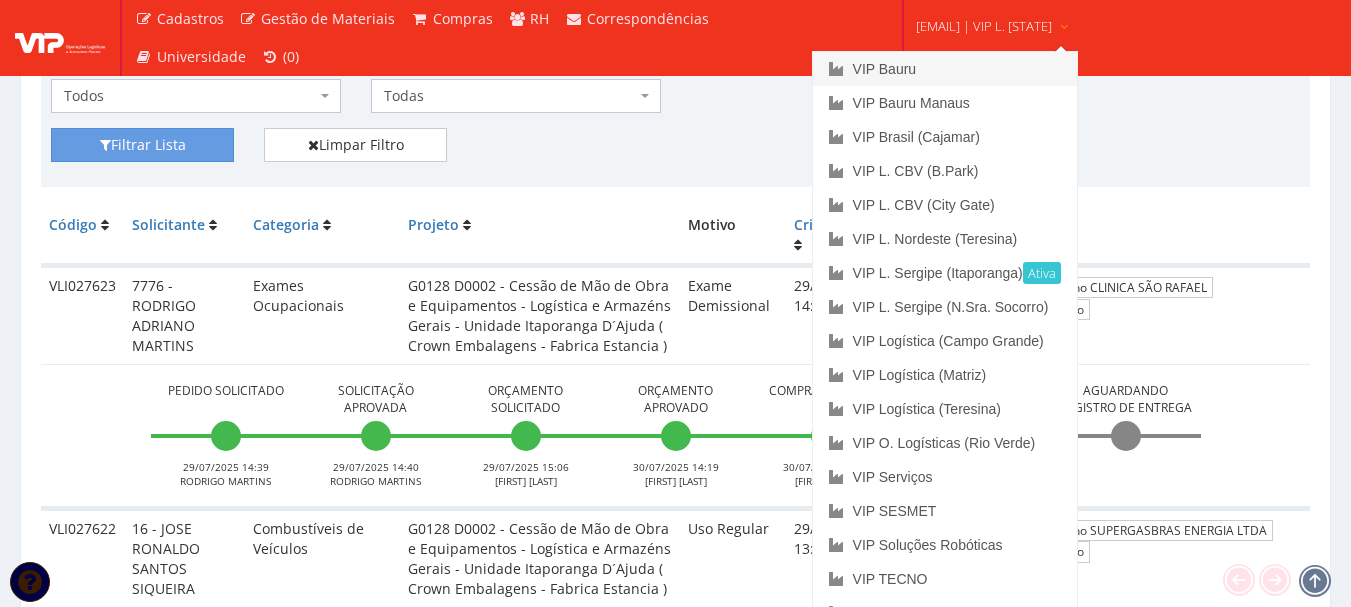 click on "VIP Bauru" at bounding box center (945, 69) 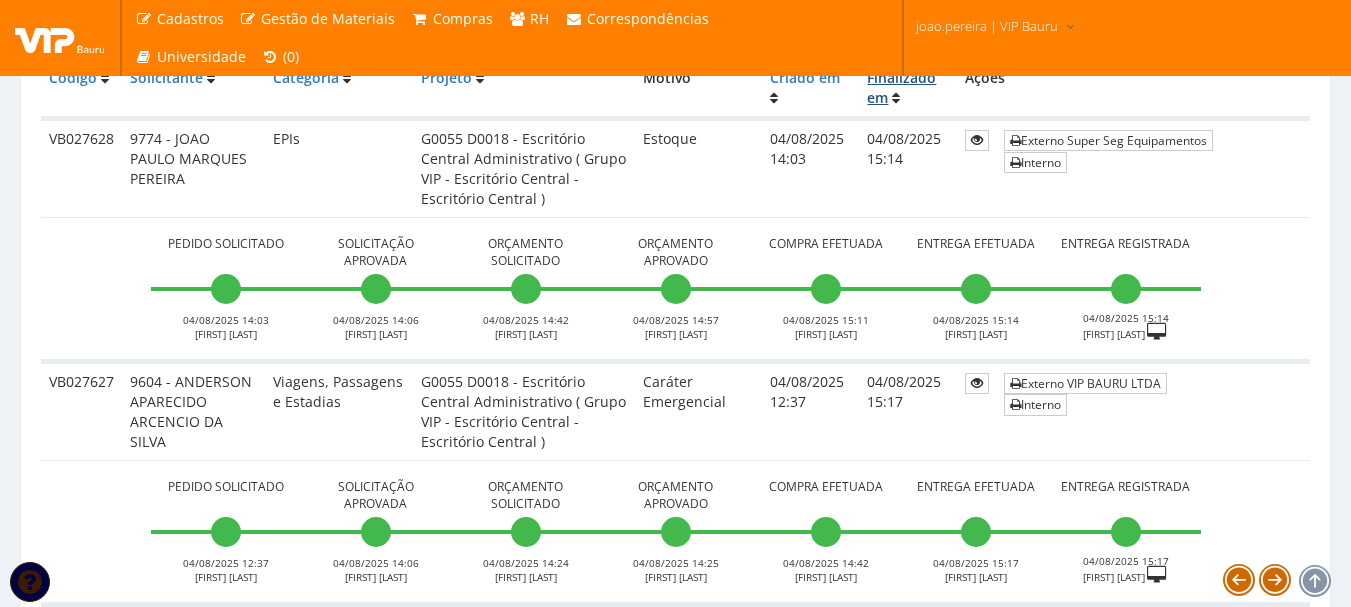 scroll, scrollTop: 700, scrollLeft: 0, axis: vertical 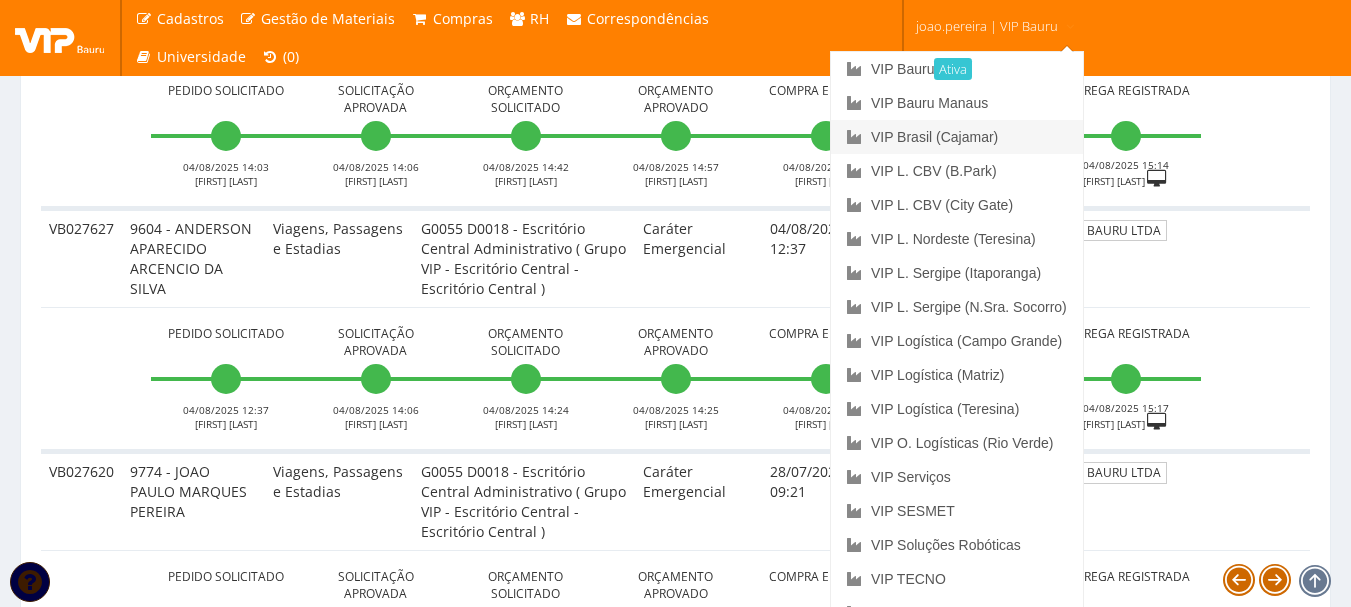 click on "VIP Brasil (Cajamar)" at bounding box center [957, 137] 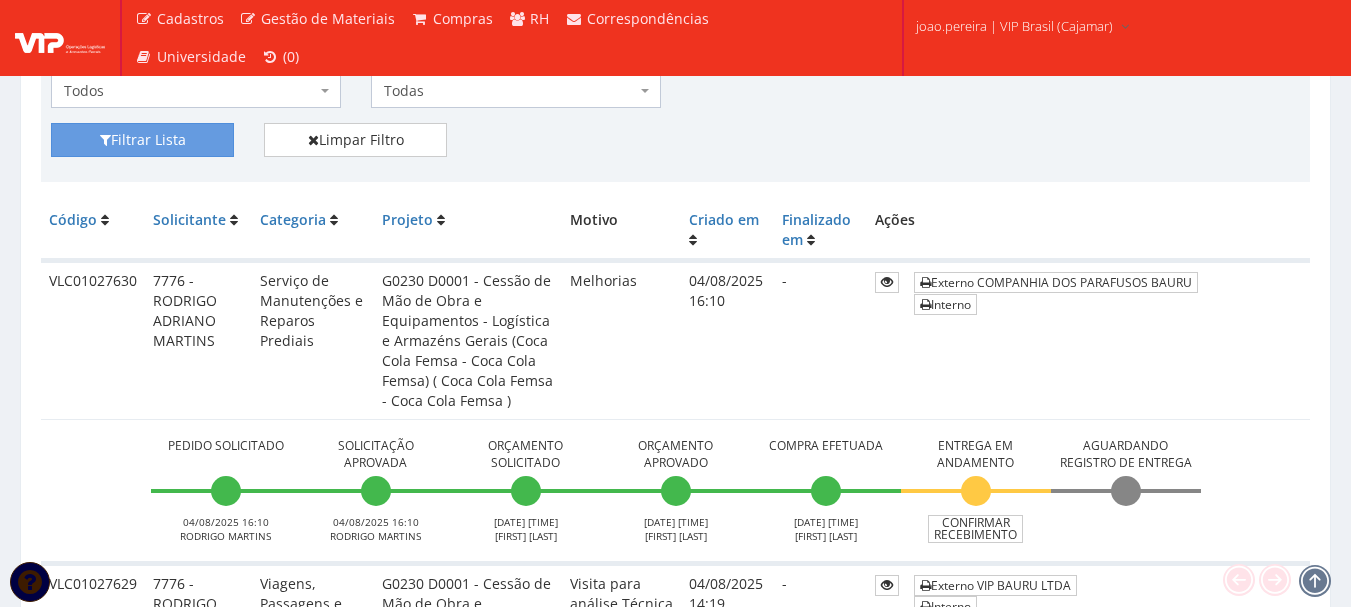 scroll, scrollTop: 400, scrollLeft: 0, axis: vertical 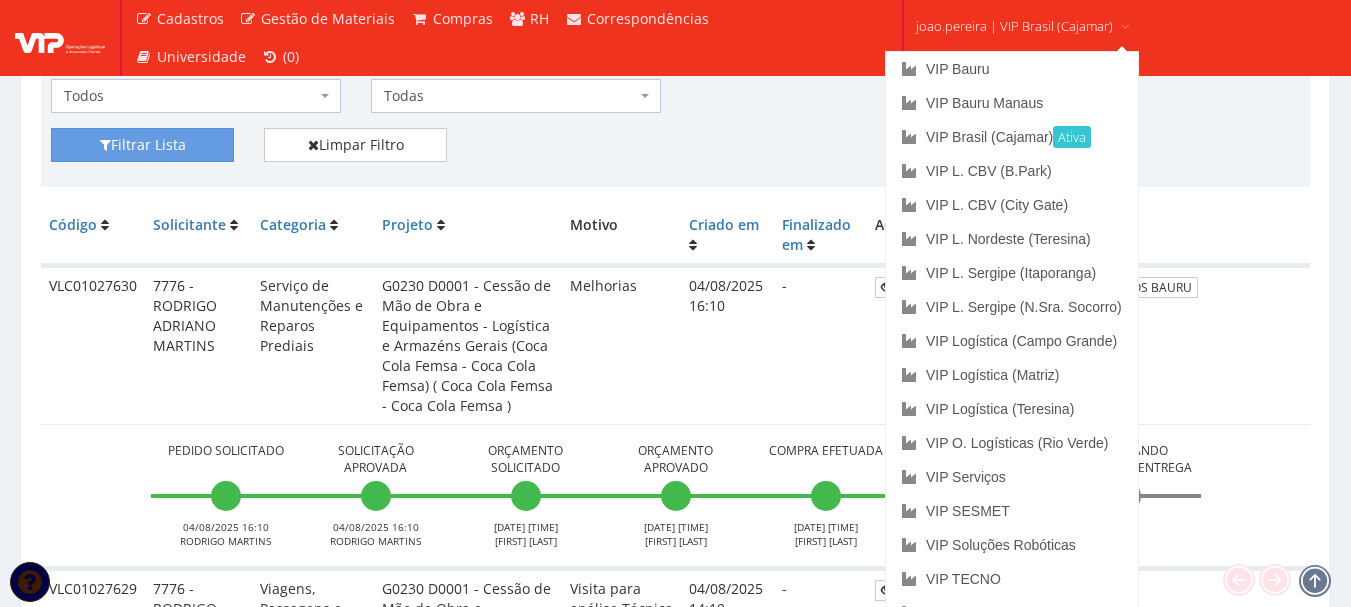 click on "joao.pereira | VIP Brasil (Cajamar)" at bounding box center (1014, 26) 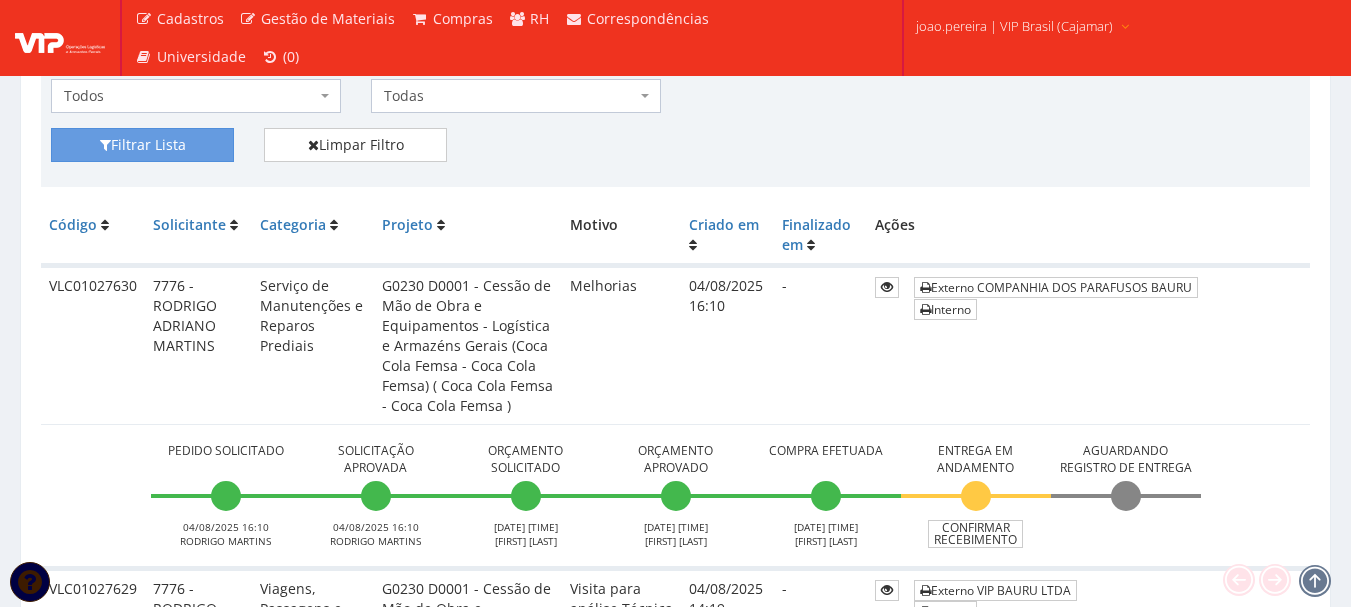 click on "joao.pereira | VIP Brasil (Cajamar)" at bounding box center [1014, 26] 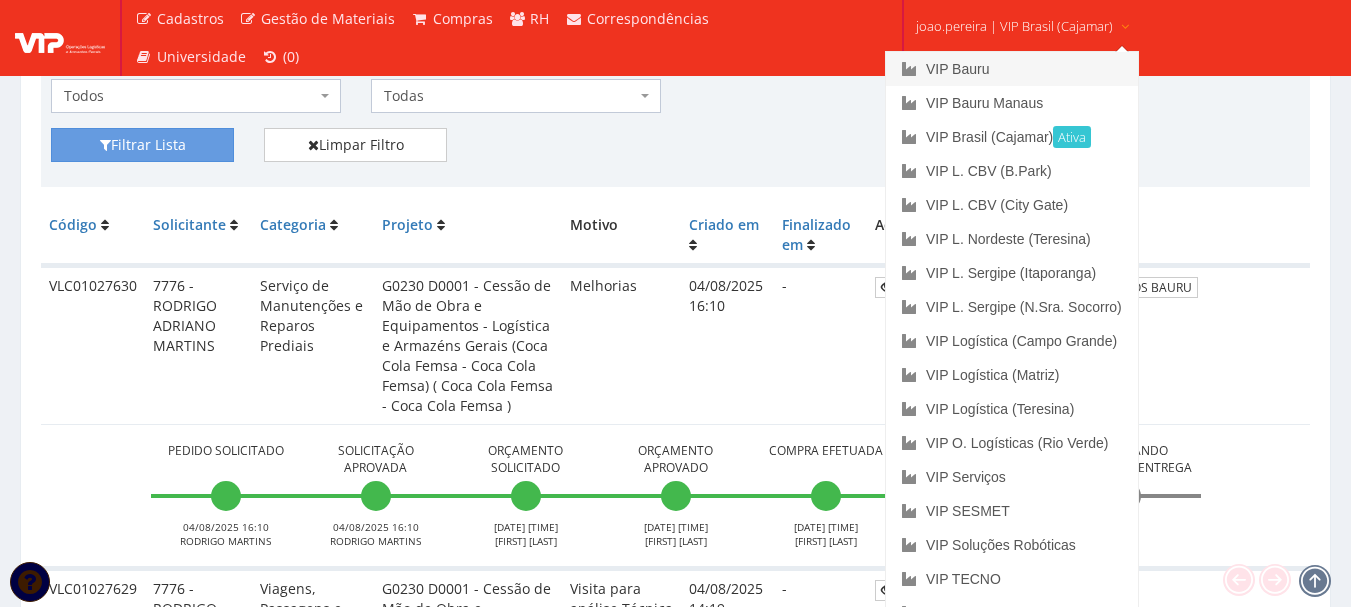 click on "VIP Bauru" at bounding box center [1012, 69] 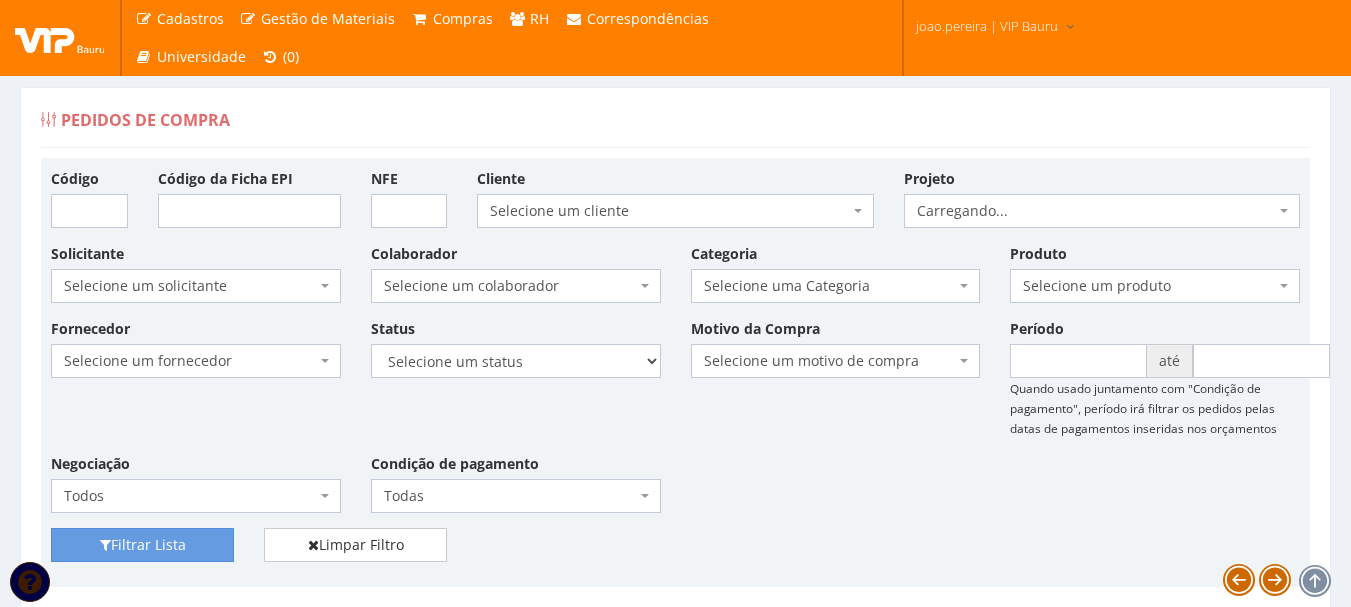 scroll, scrollTop: 500, scrollLeft: 0, axis: vertical 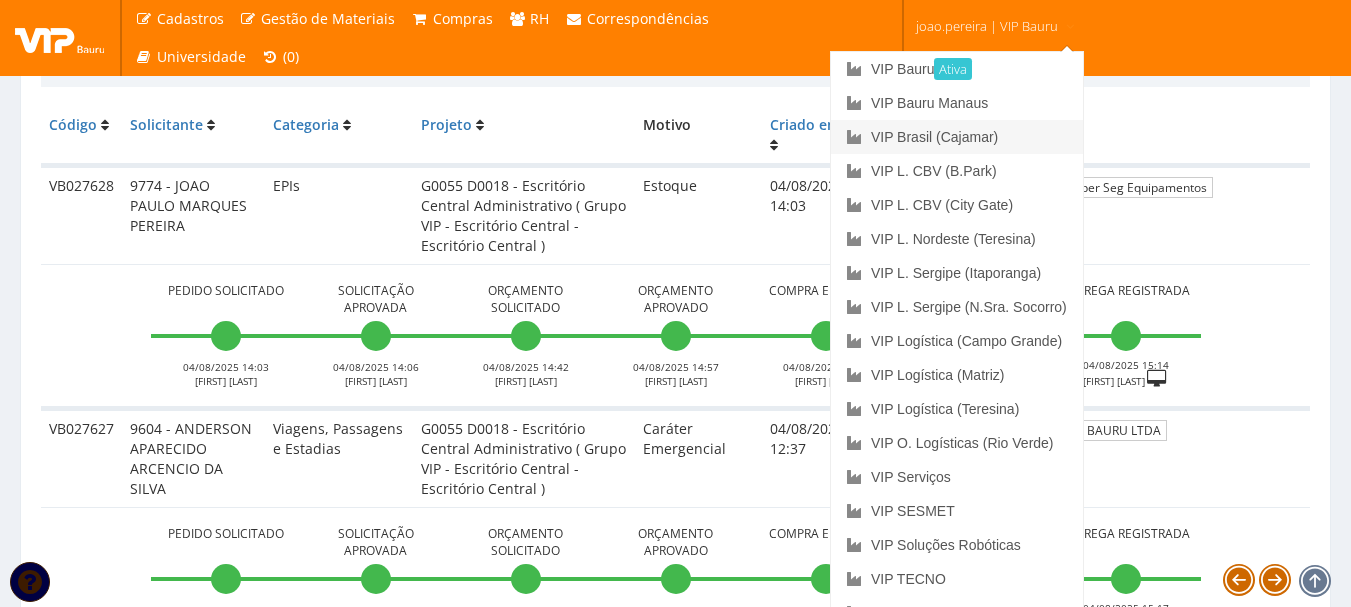 click on "VIP Brasil (Cajamar)" at bounding box center [957, 137] 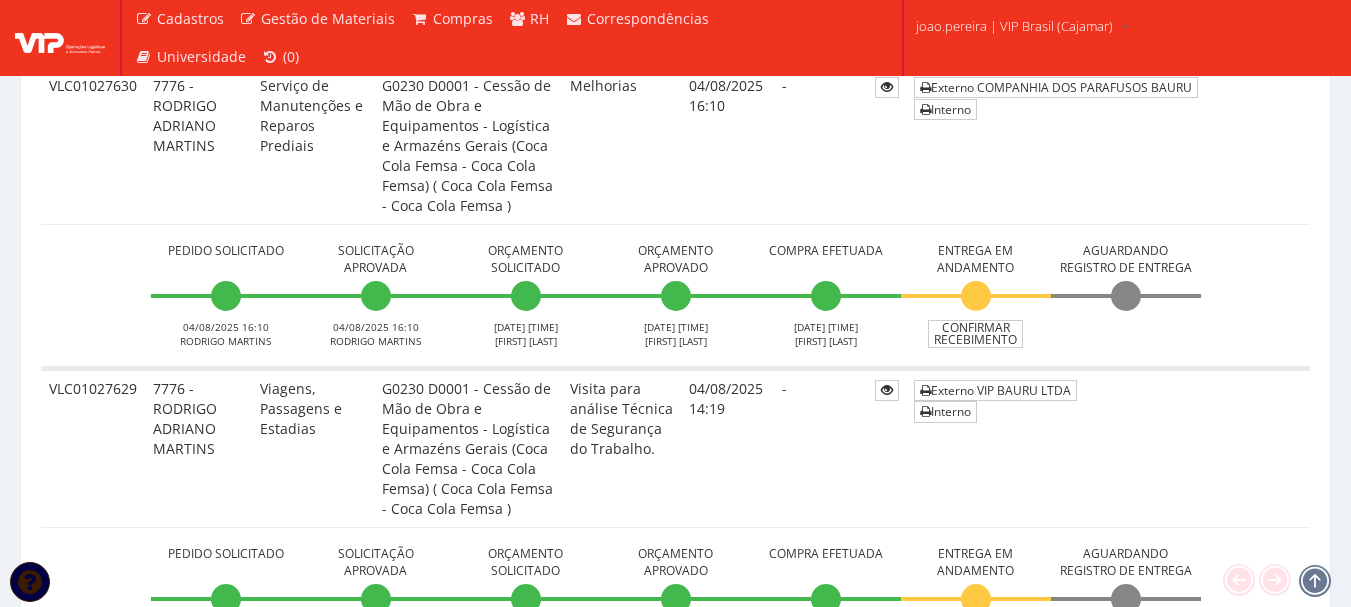 scroll, scrollTop: 400, scrollLeft: 0, axis: vertical 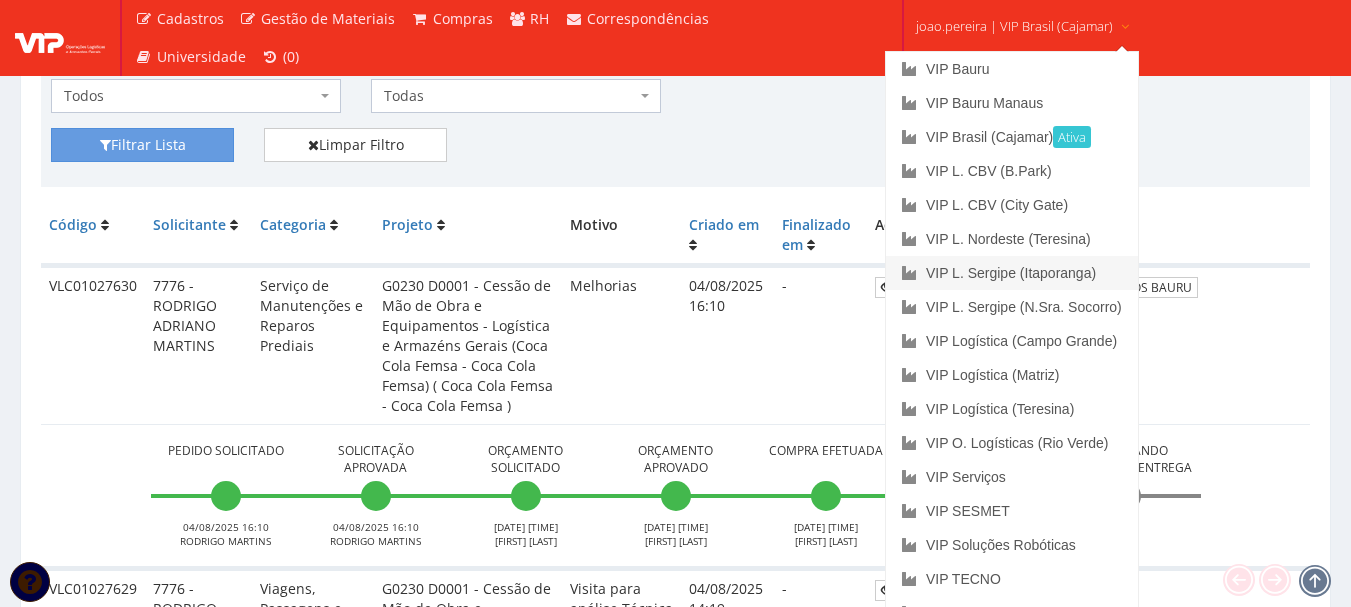 click on "VIP L. Sergipe (Itaporanga)" at bounding box center [1012, 273] 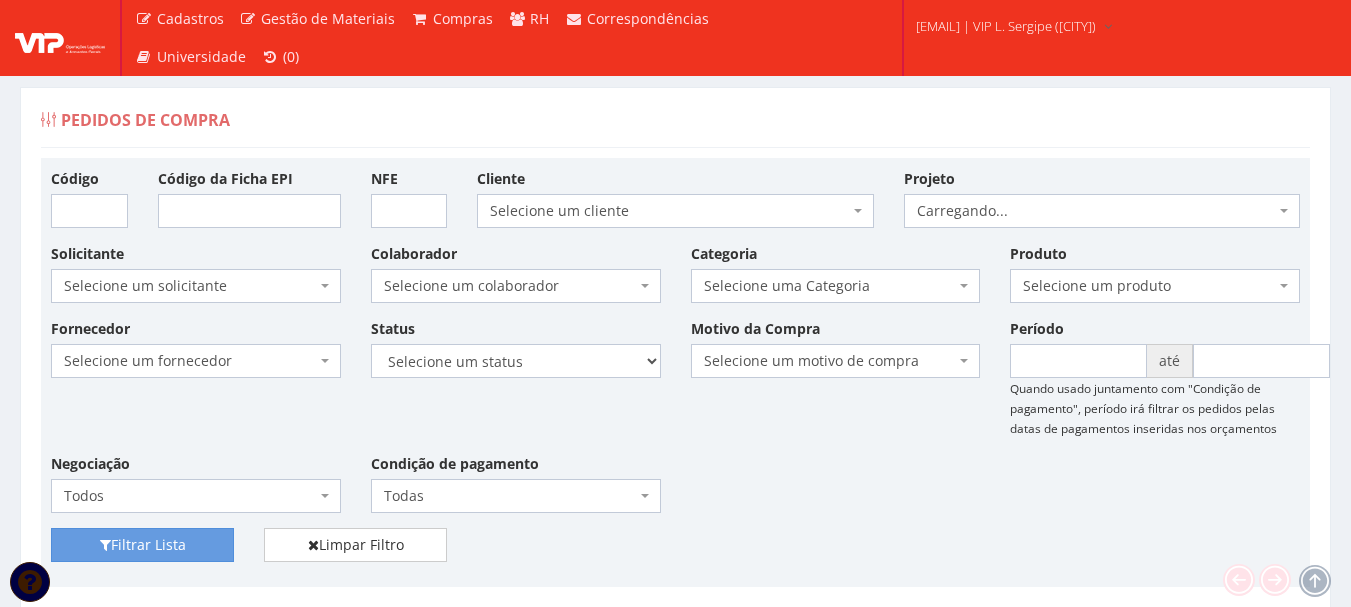 scroll, scrollTop: 400, scrollLeft: 0, axis: vertical 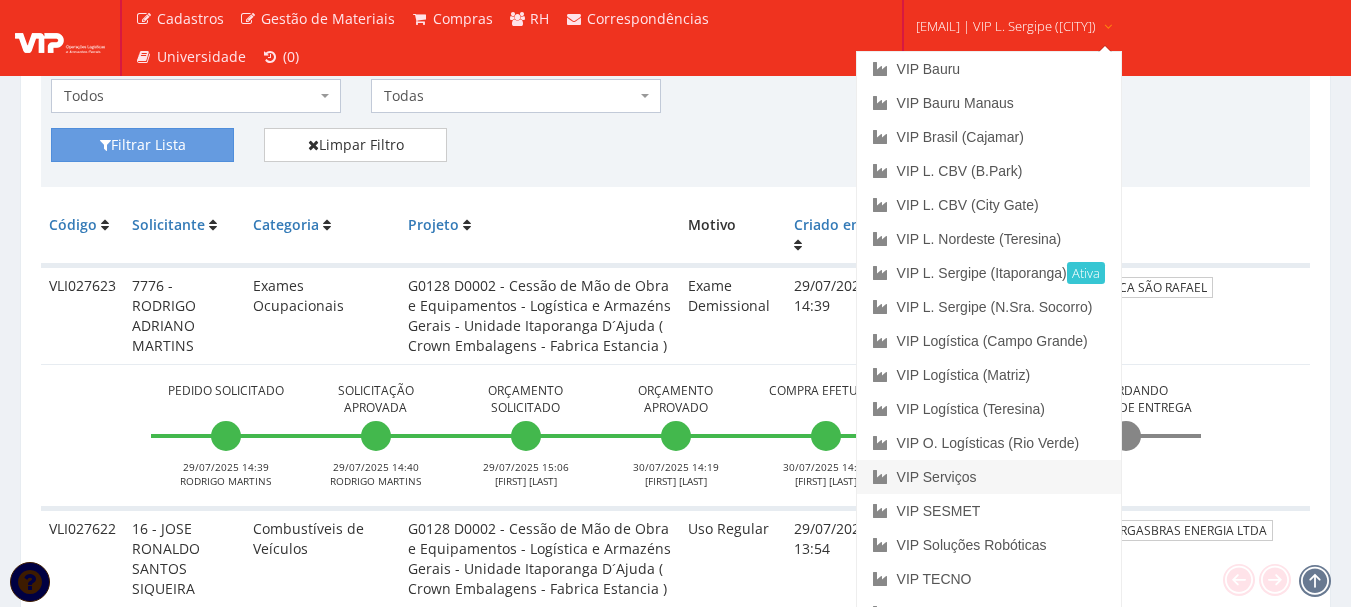click on "VIP Serviços" at bounding box center [989, 477] 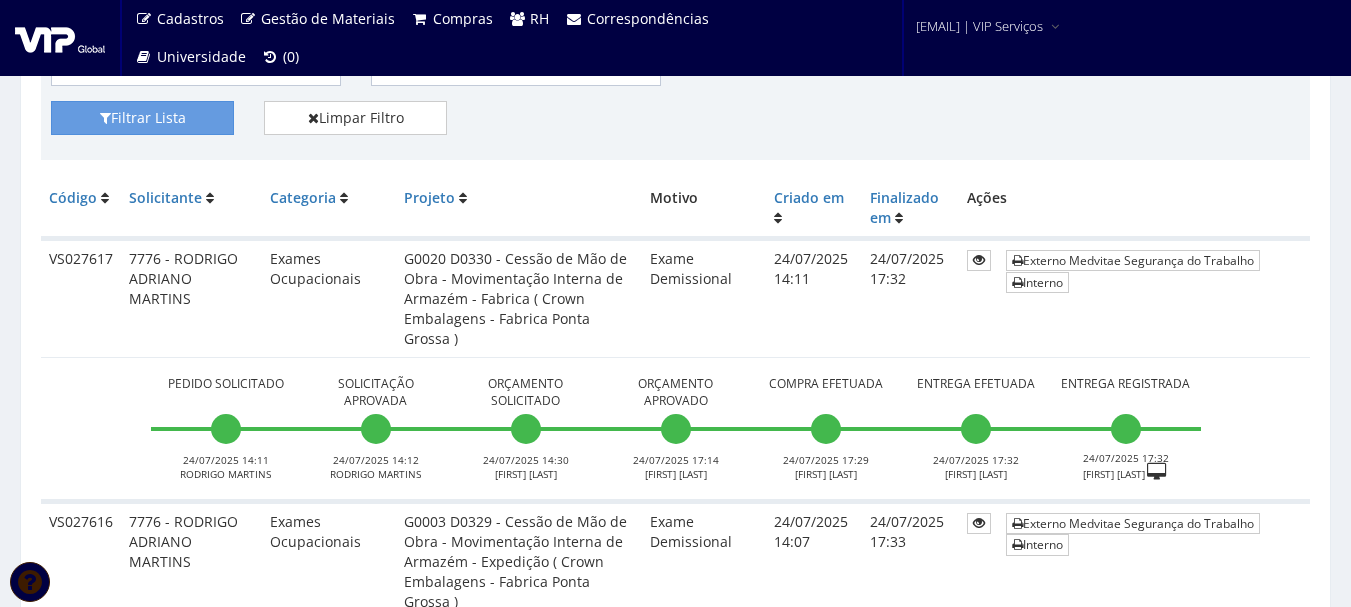 scroll, scrollTop: 600, scrollLeft: 0, axis: vertical 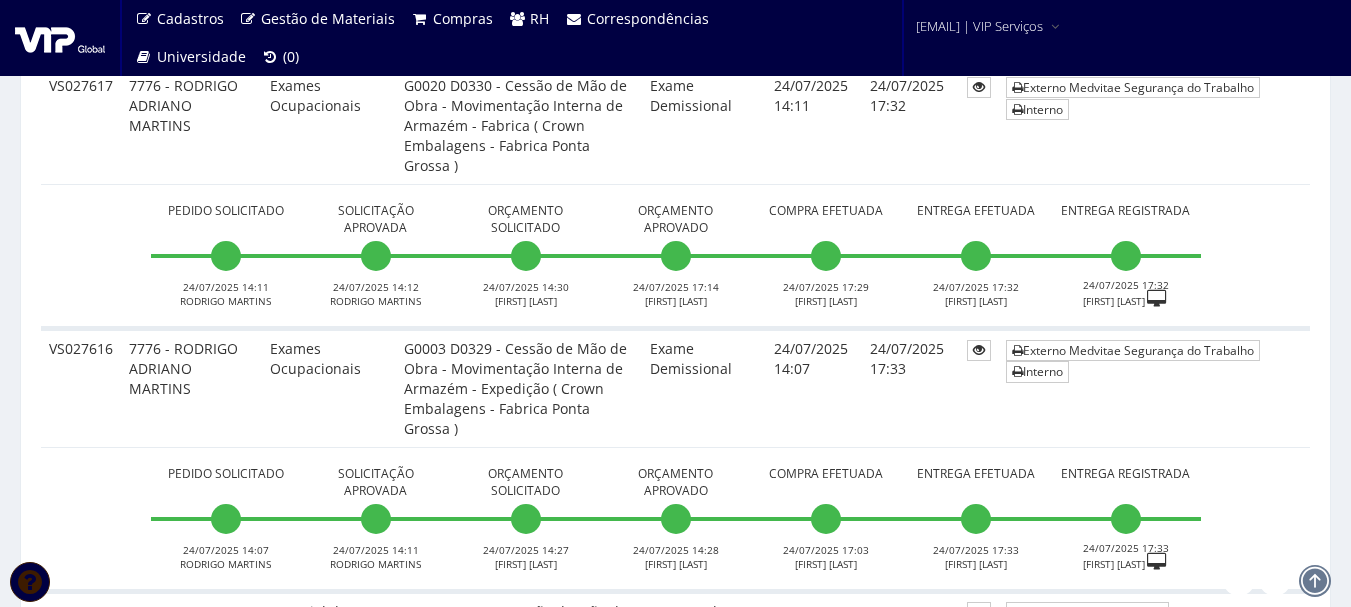 click on "Externo Medvitae Segurança do Trabalho
Interno" at bounding box center [1154, 387] 